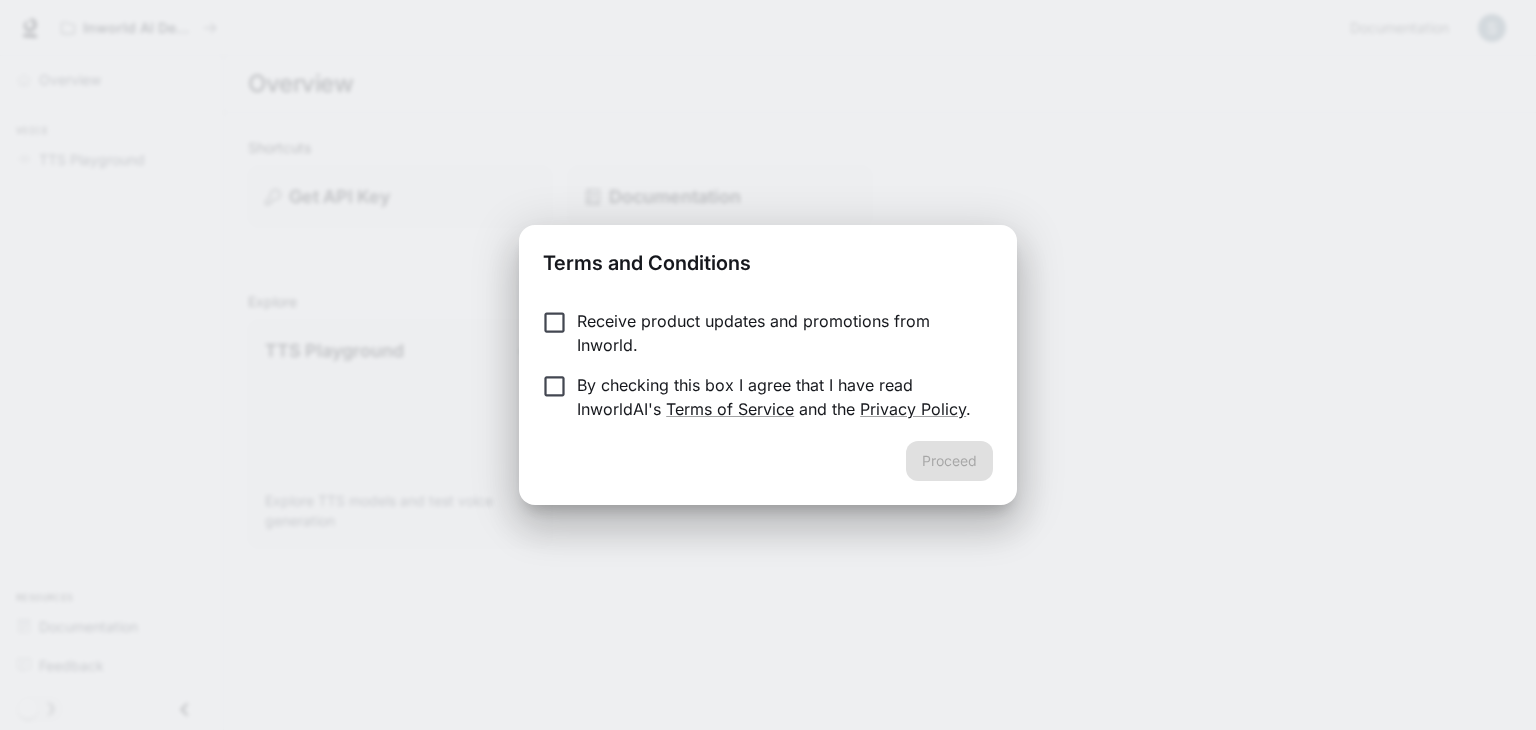 scroll, scrollTop: 0, scrollLeft: 0, axis: both 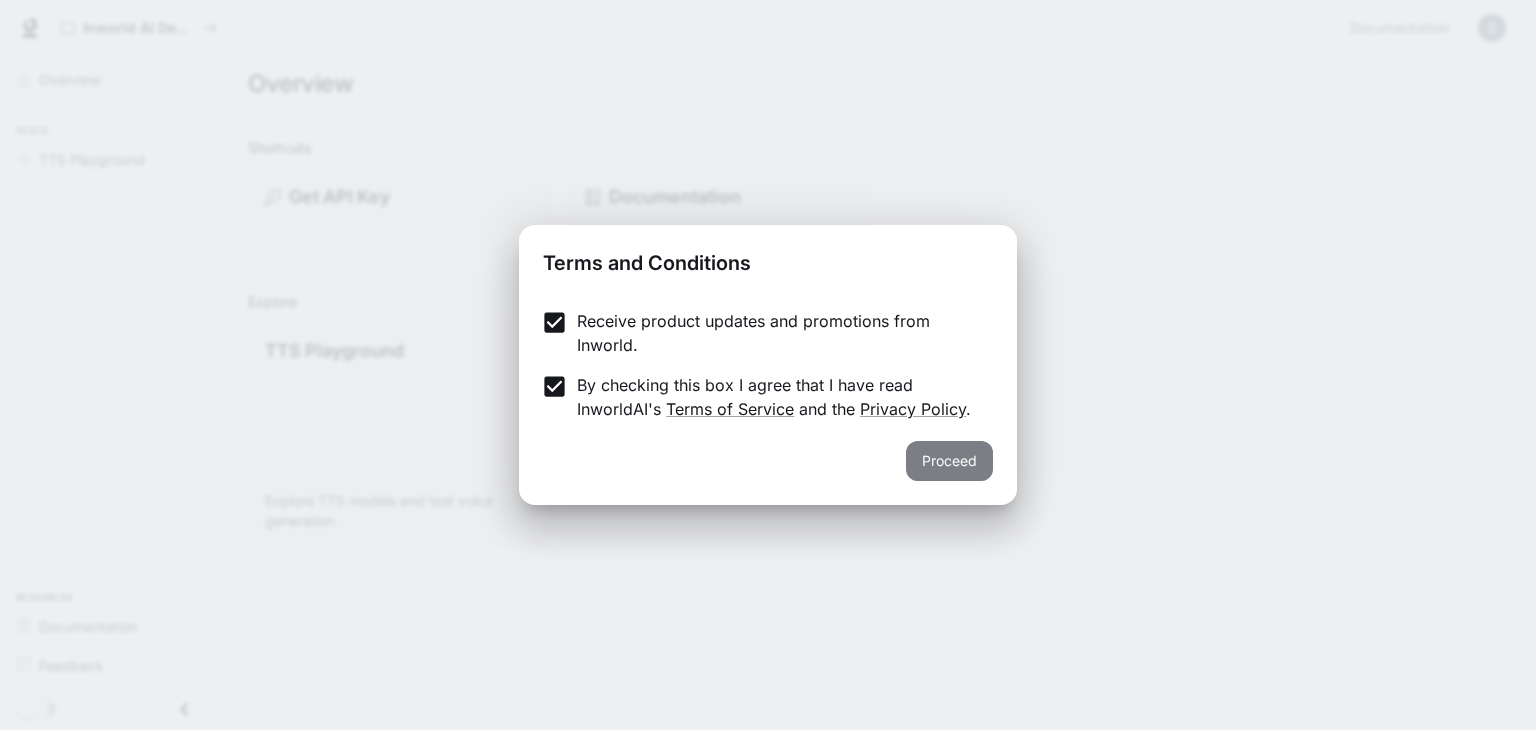 click on "Proceed" at bounding box center (949, 461) 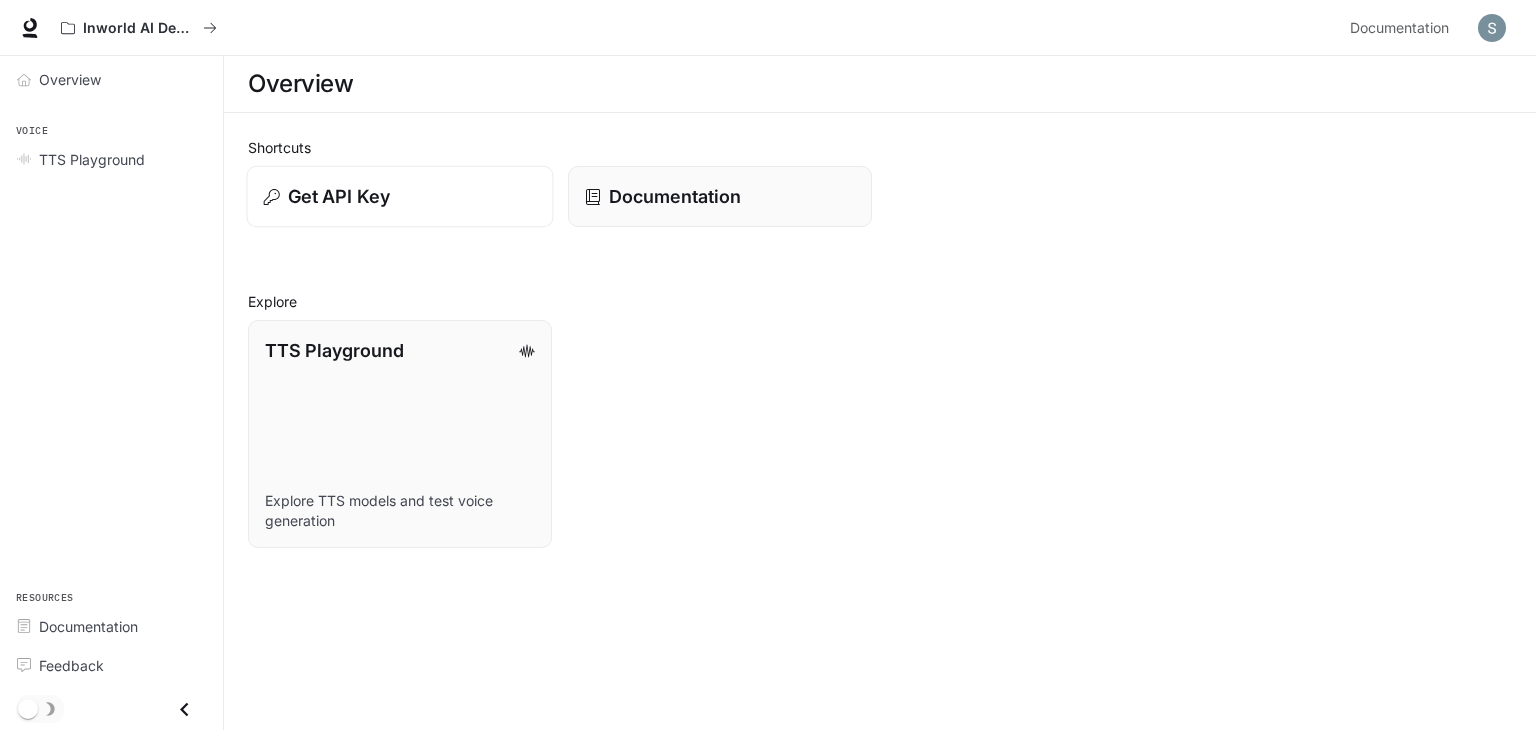 click on "Get API Key" at bounding box center [339, 196] 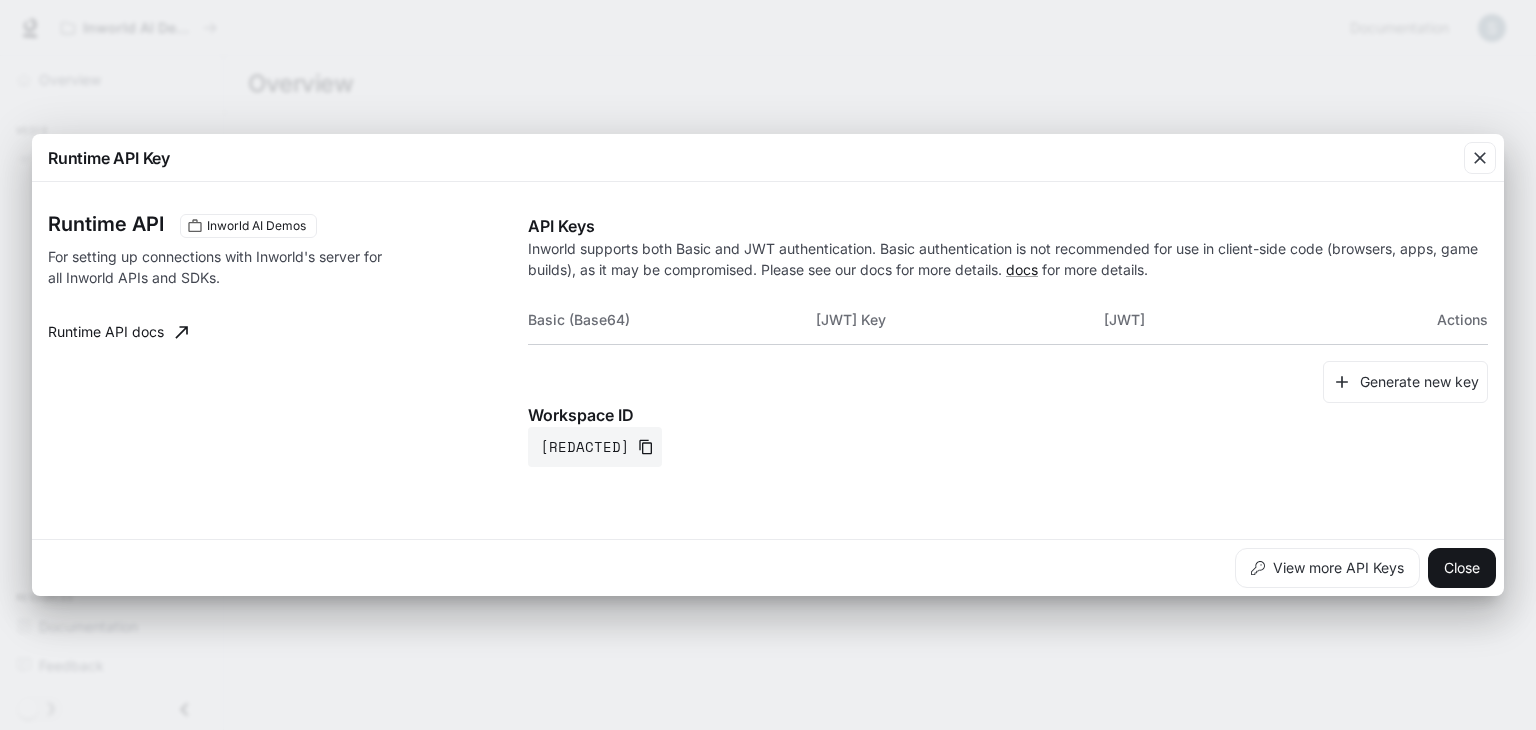 click on "Runtime API Key Runtime API Inworld AI Demos For setting up connections with Inworld's server for all Inworld APIs and SDKs. Runtime API docs API Keys Inworld supports both Basic and JWT authentication. Basic authentication is not recommended for use in client-side code (browsers, apps, game builds), as it may be compromised. Please see our docs for more details. Basic (Base64) JWT Key JWT Secret Actions Generate new key Workspace ID workspaces/default-jqxcrnmibzqwrxks084pea View more API Keys Close" at bounding box center [768, 365] 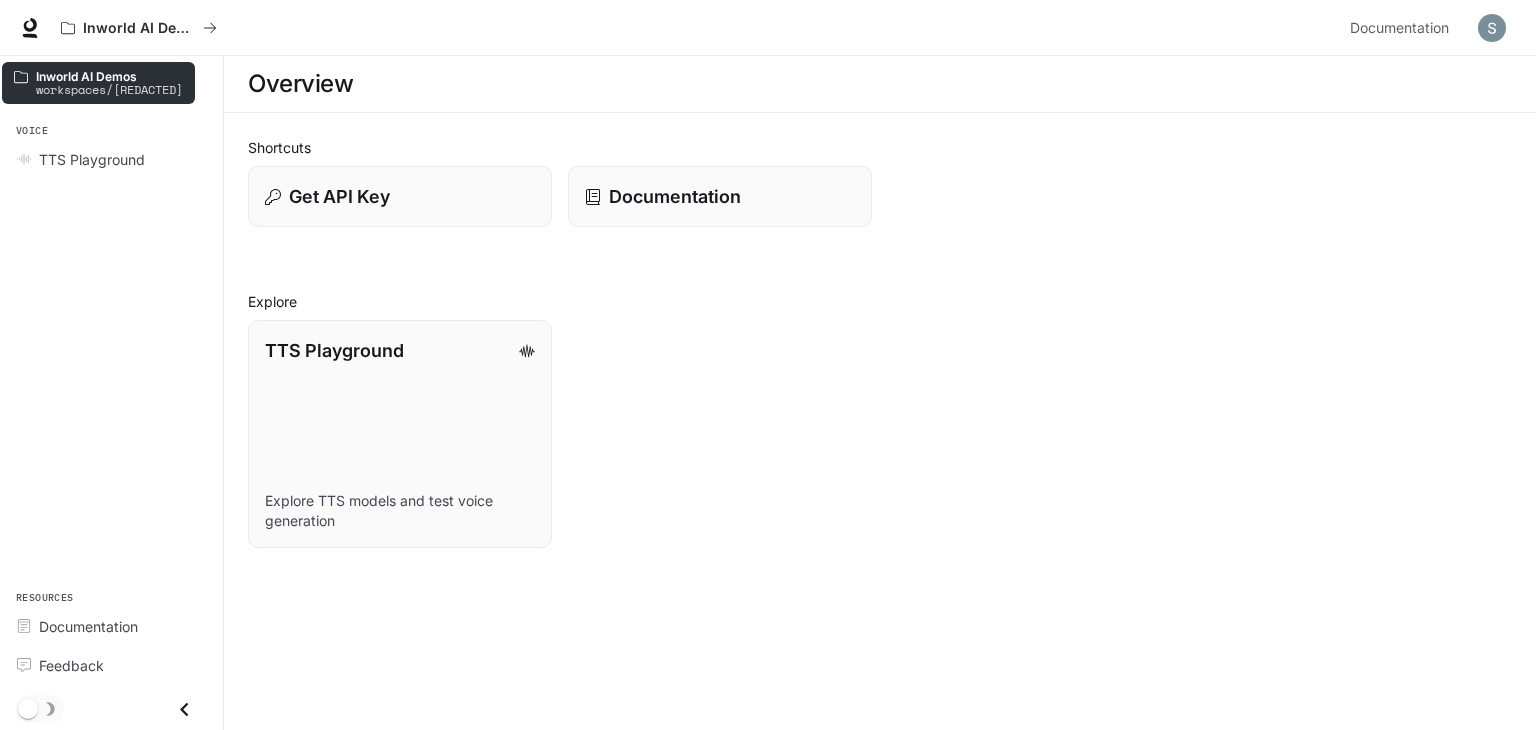 click on "workspaces/default-jqxcrnmibzqwrxks084pea" at bounding box center [109, 89] 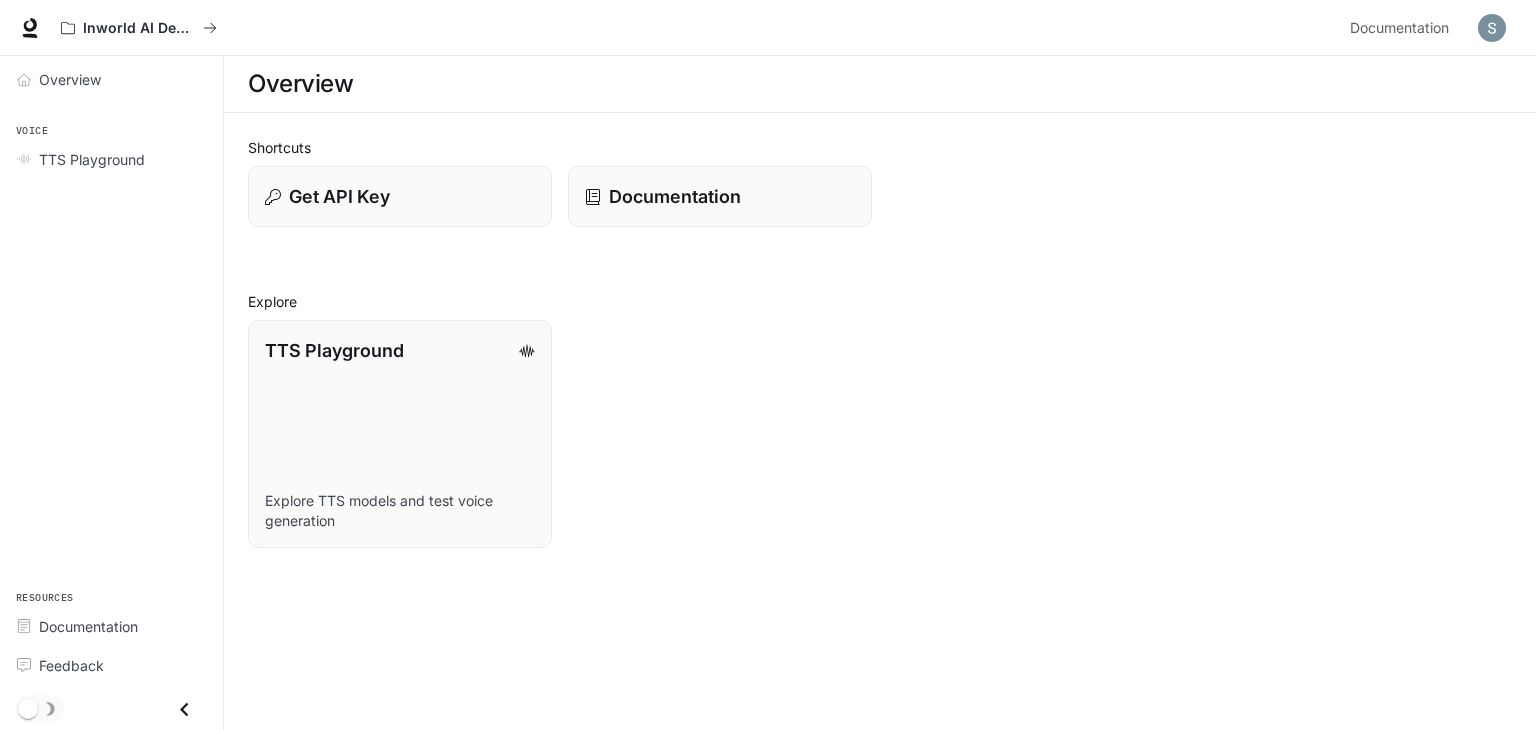 click on "Overview Voice TTS Playground Resources Documentation Feedback" at bounding box center (111, 393) 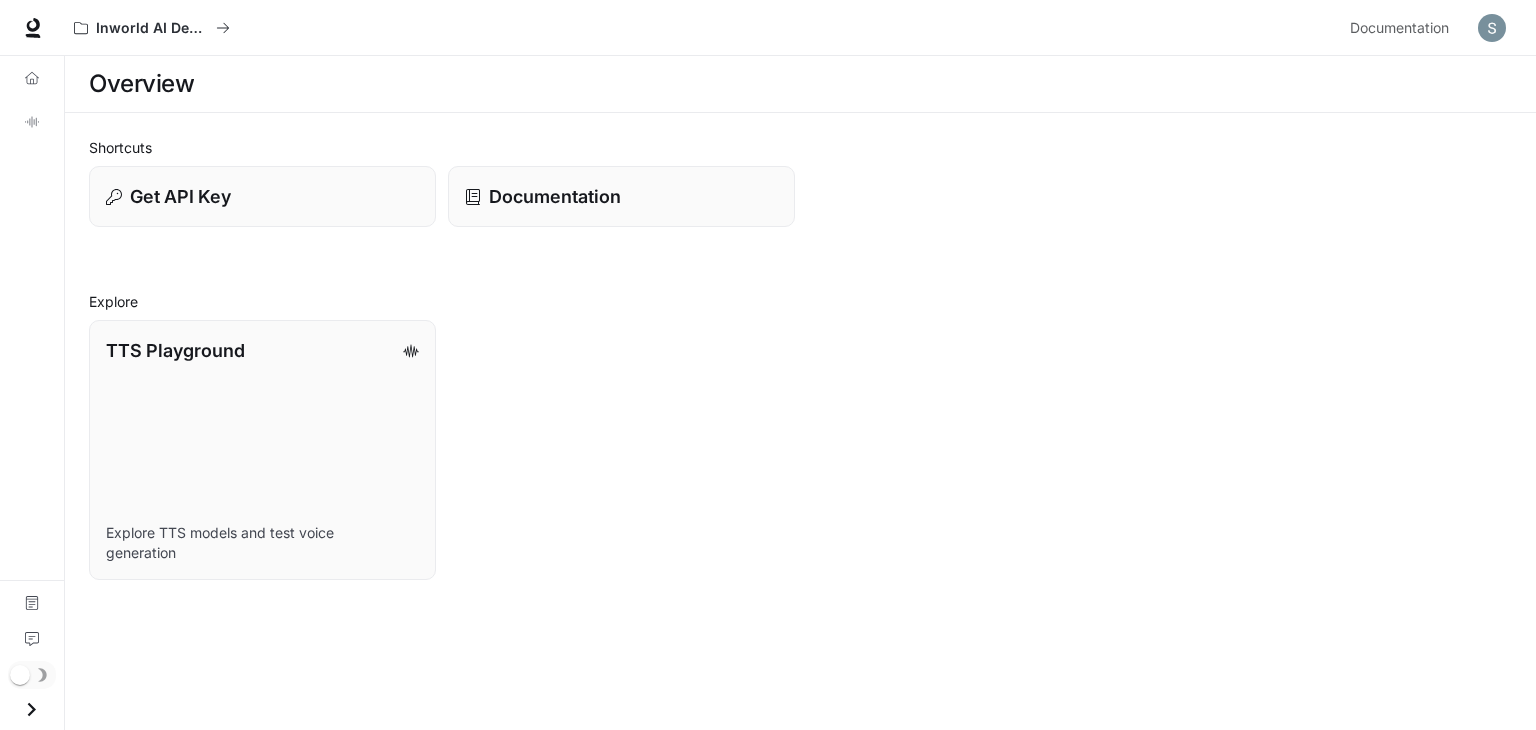click on "Overview" at bounding box center [800, 84] 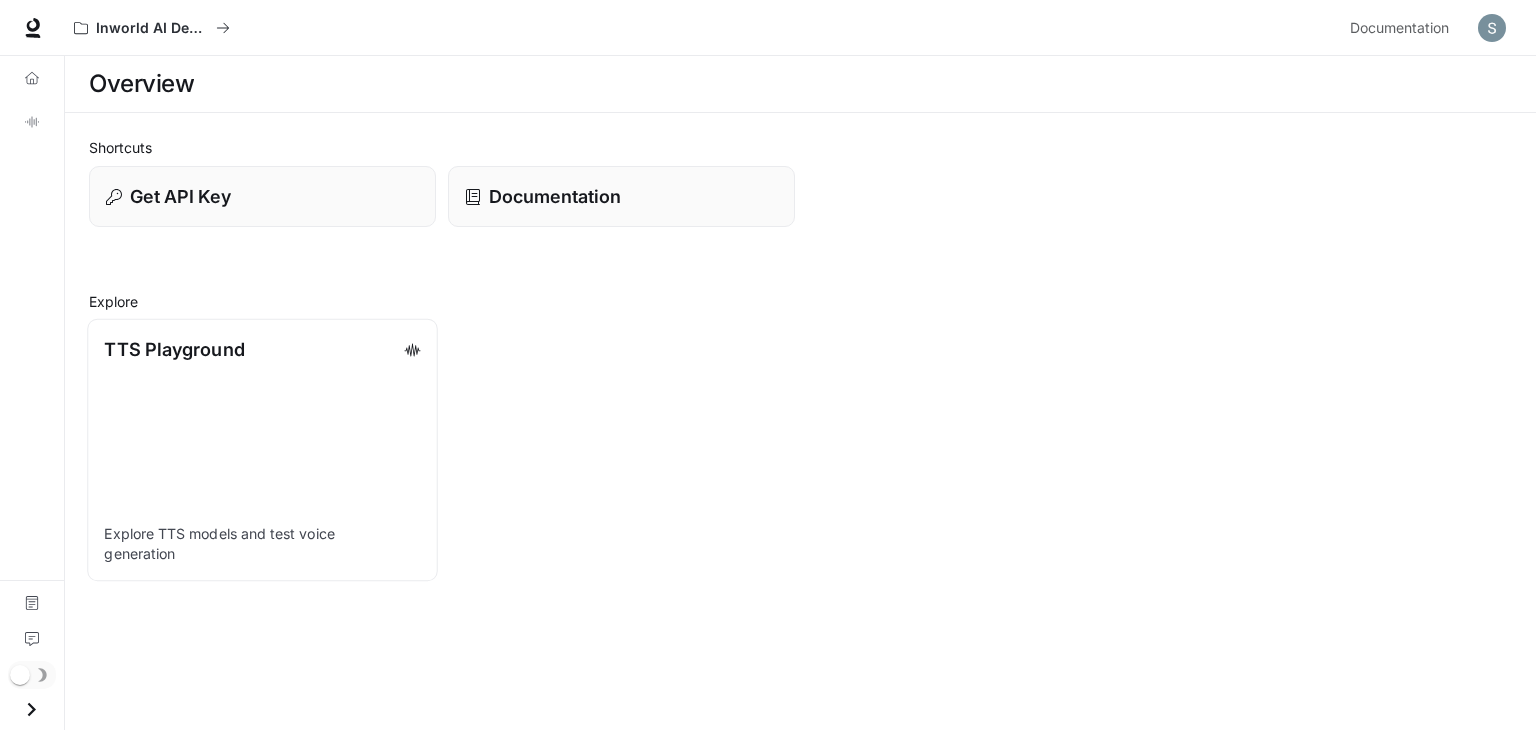 click on "TTS Playground" at bounding box center (262, 349) 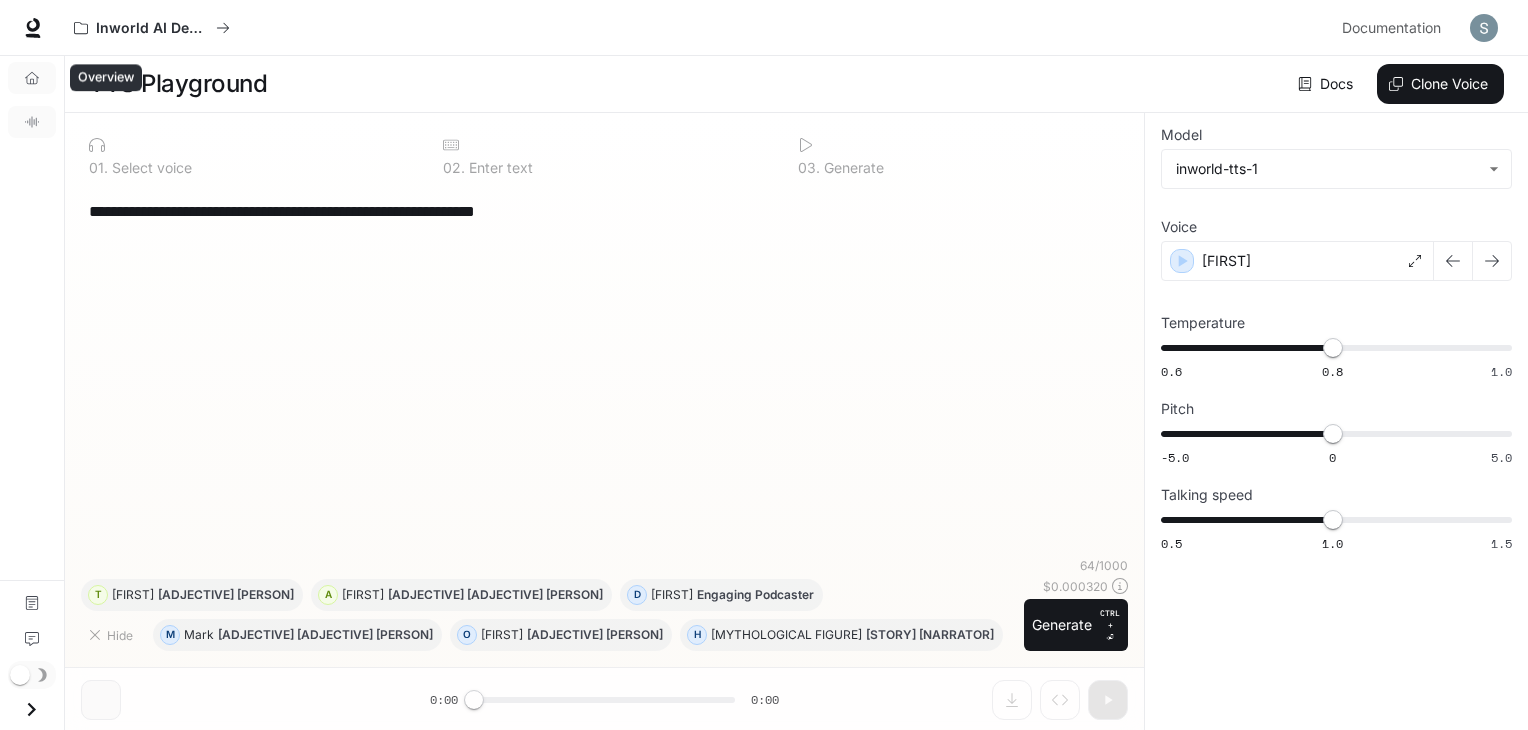 click on "Overview" at bounding box center [32, 78] 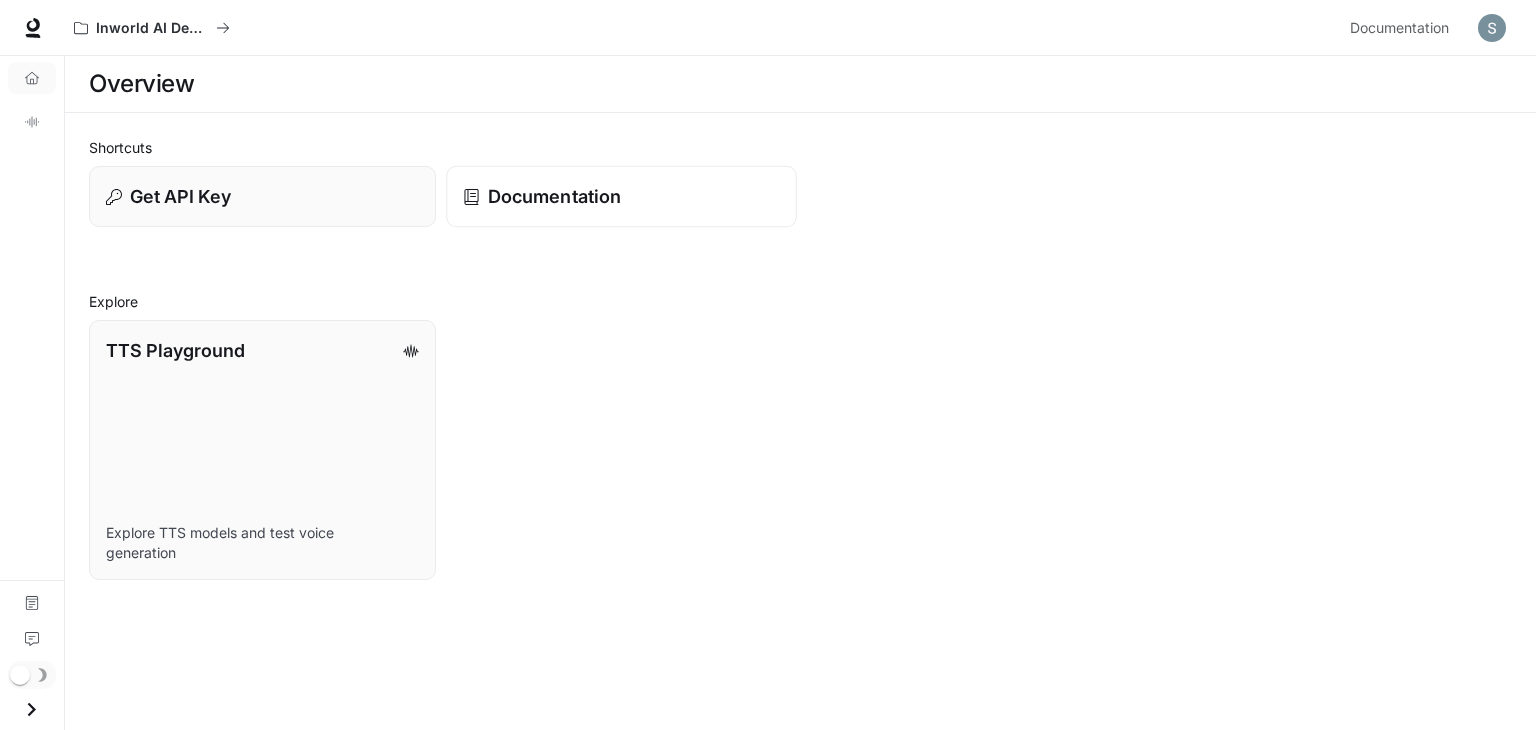 click on "Documentation" at bounding box center (621, 197) 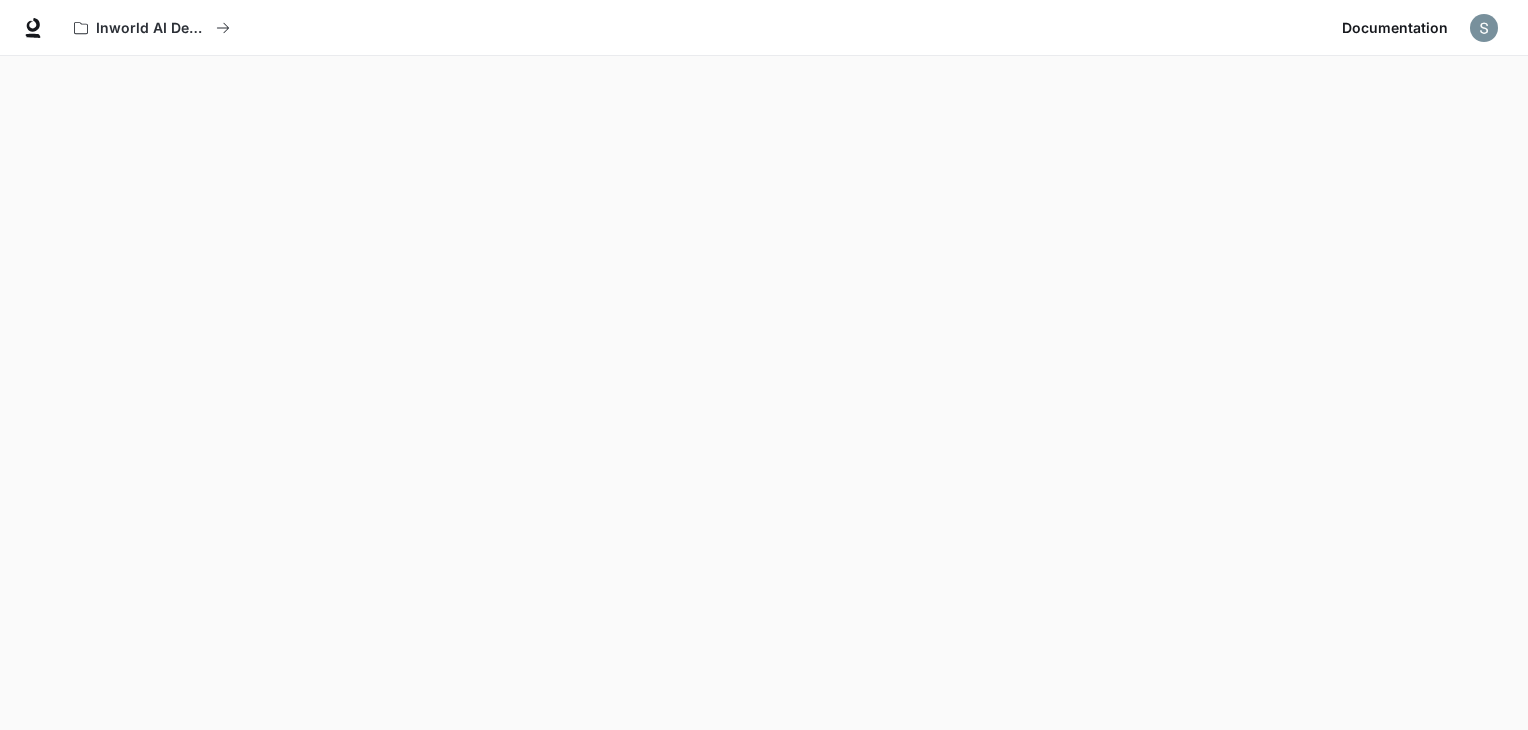 scroll, scrollTop: 56, scrollLeft: 0, axis: vertical 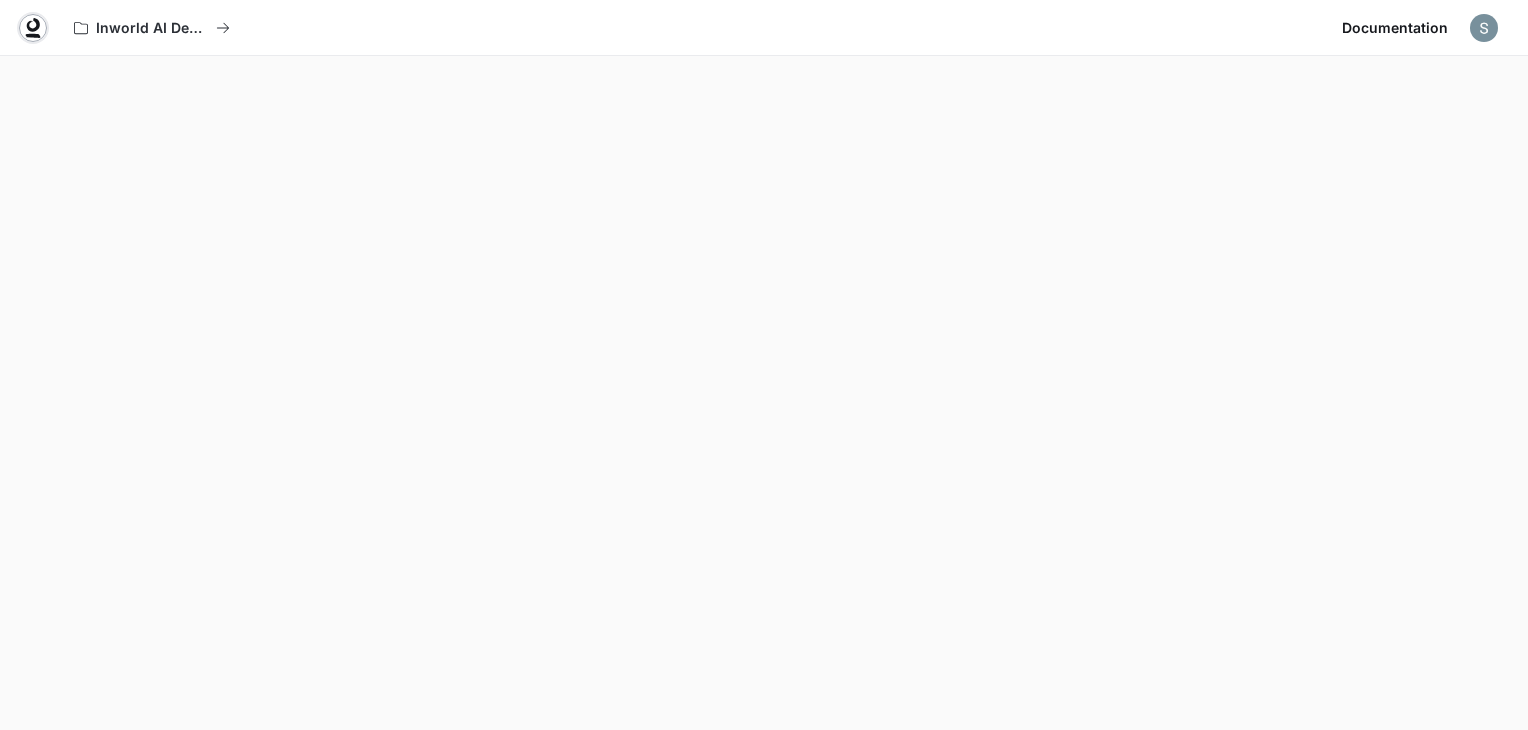 click at bounding box center (33, 28) 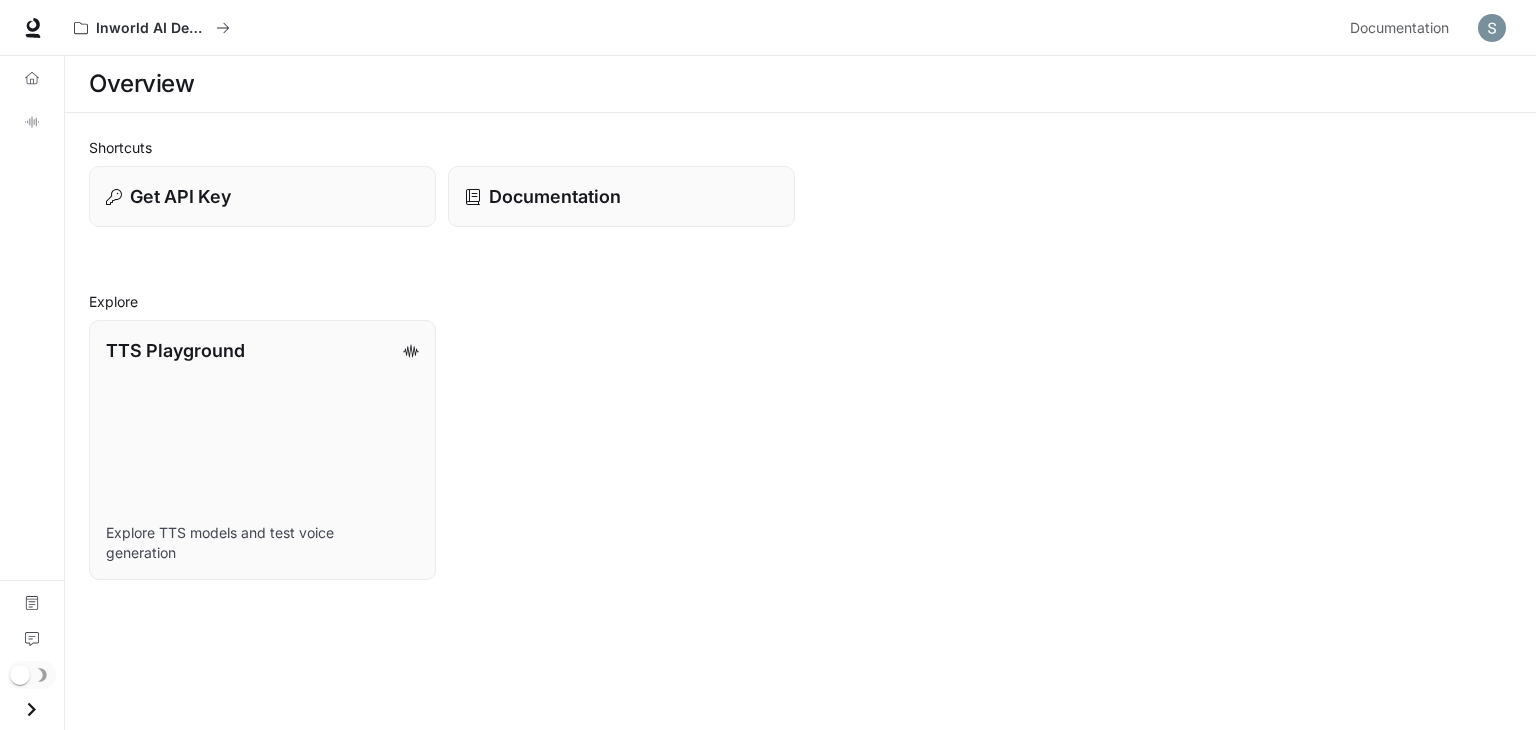 scroll, scrollTop: 0, scrollLeft: 0, axis: both 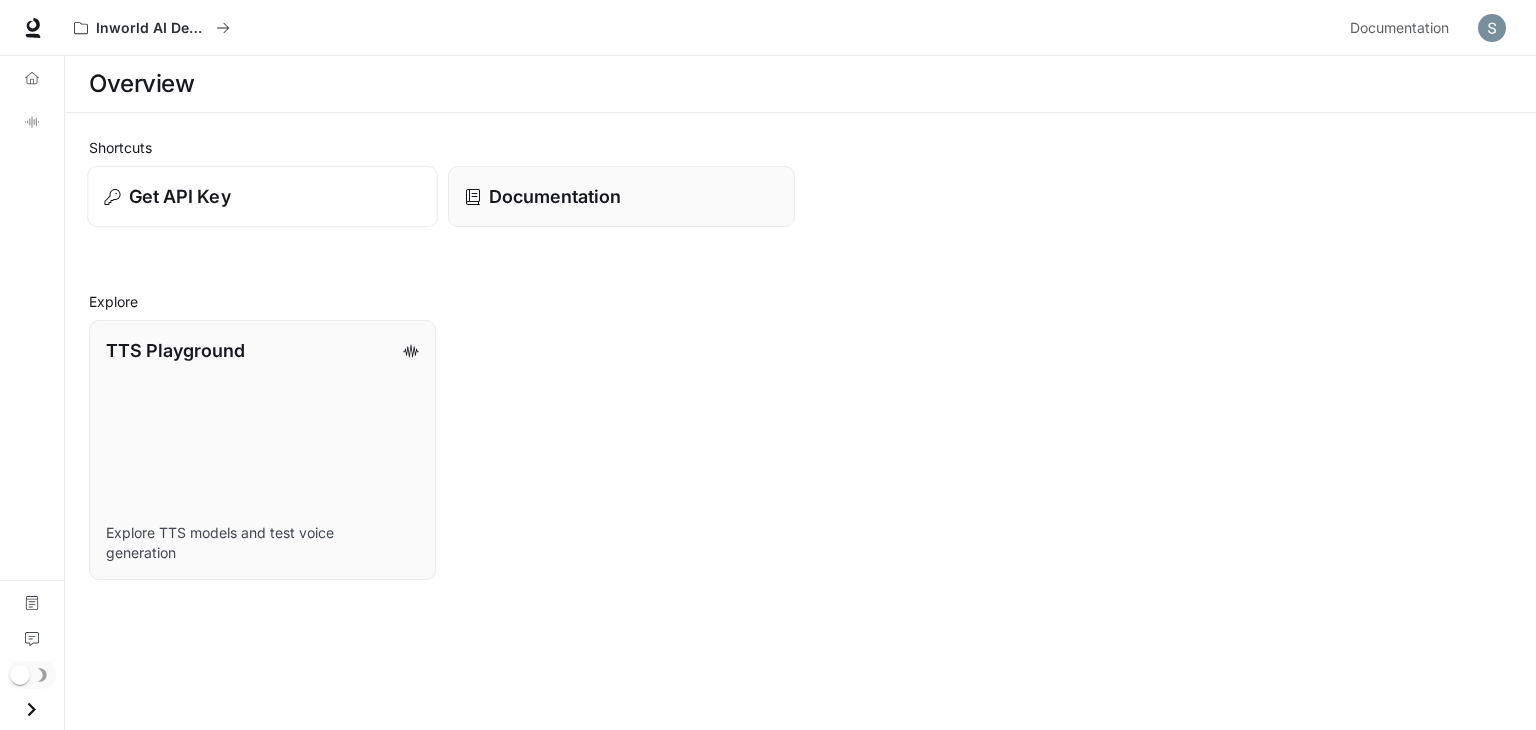 click on "Get API Key" at bounding box center [262, 197] 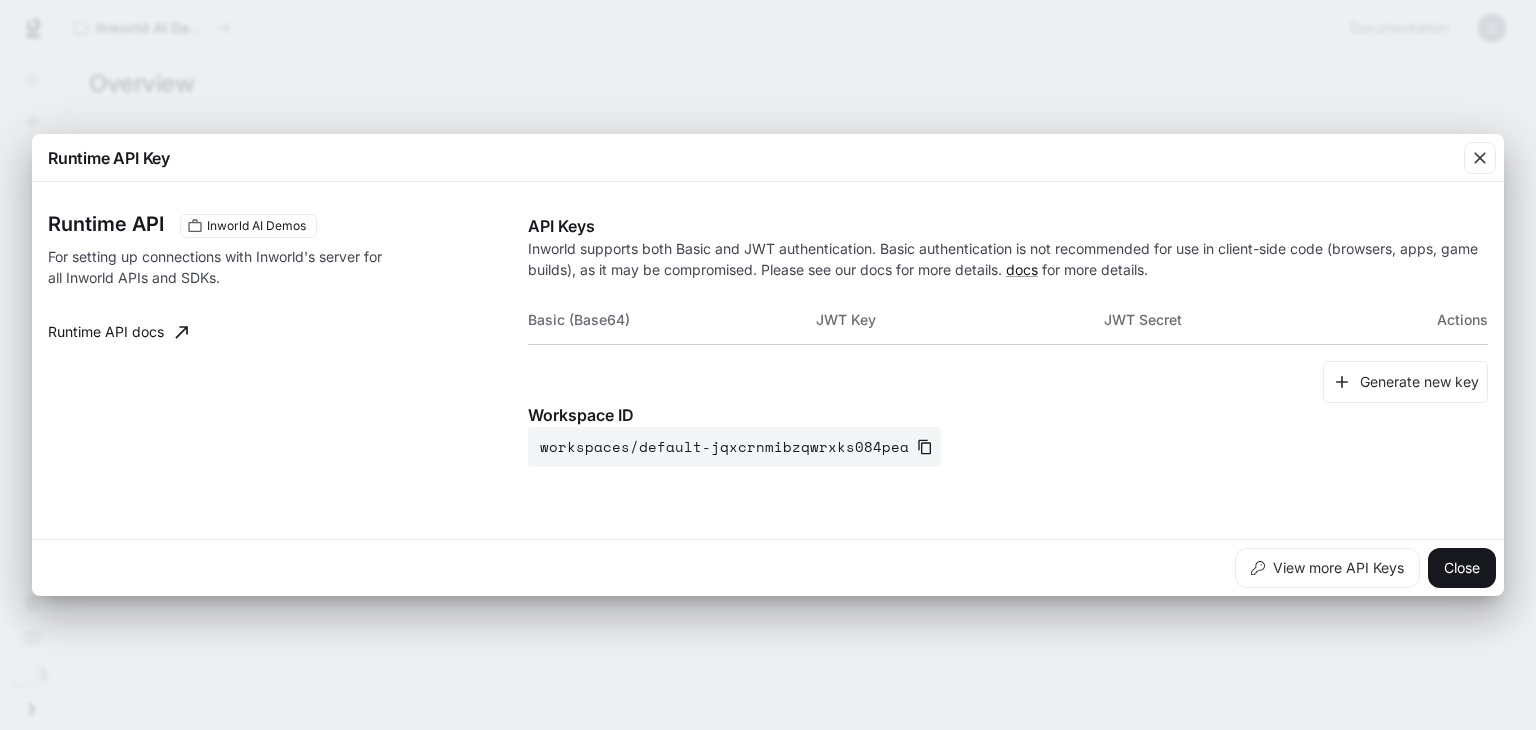 click on "Basic (Base64)" at bounding box center (672, 320) 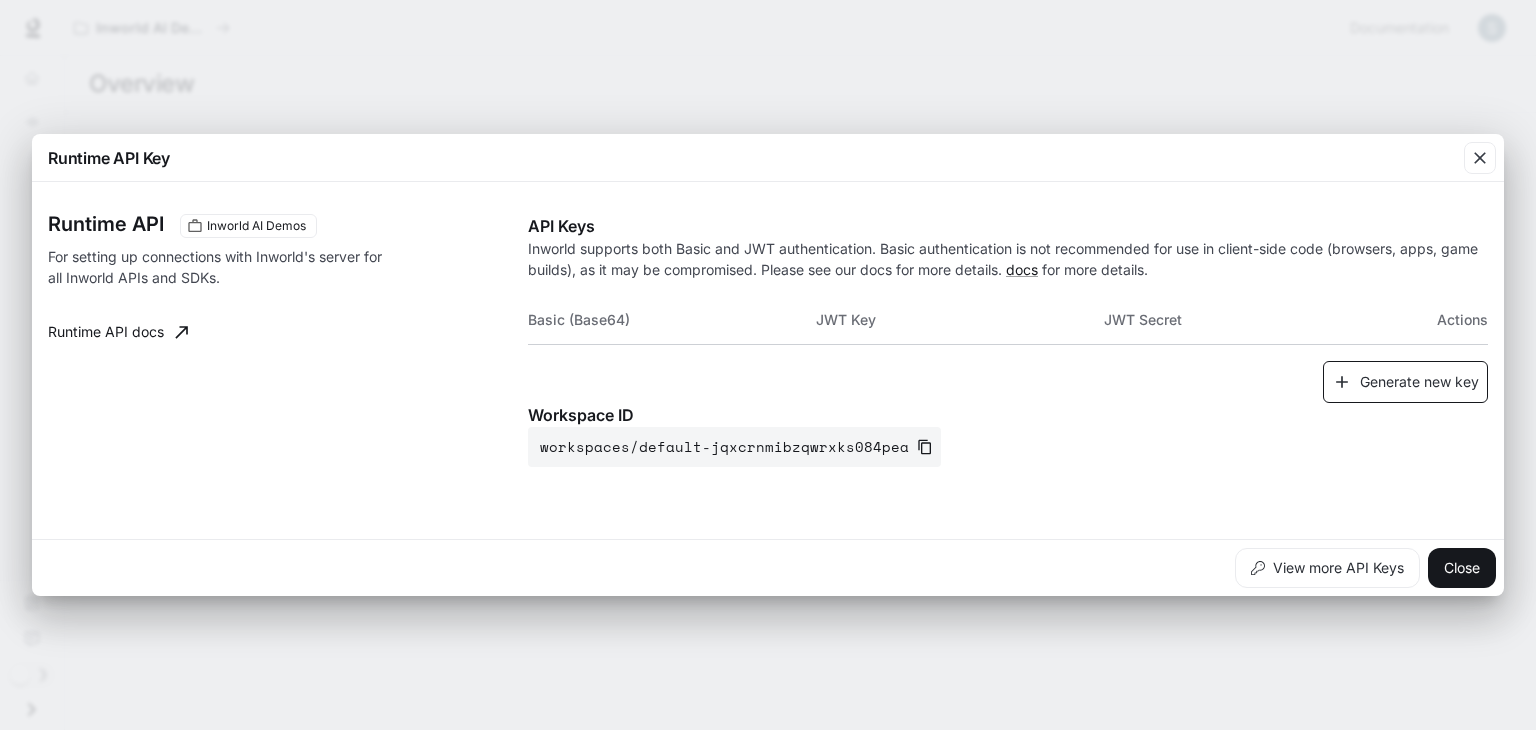 click on "Generate new key" at bounding box center (1405, 382) 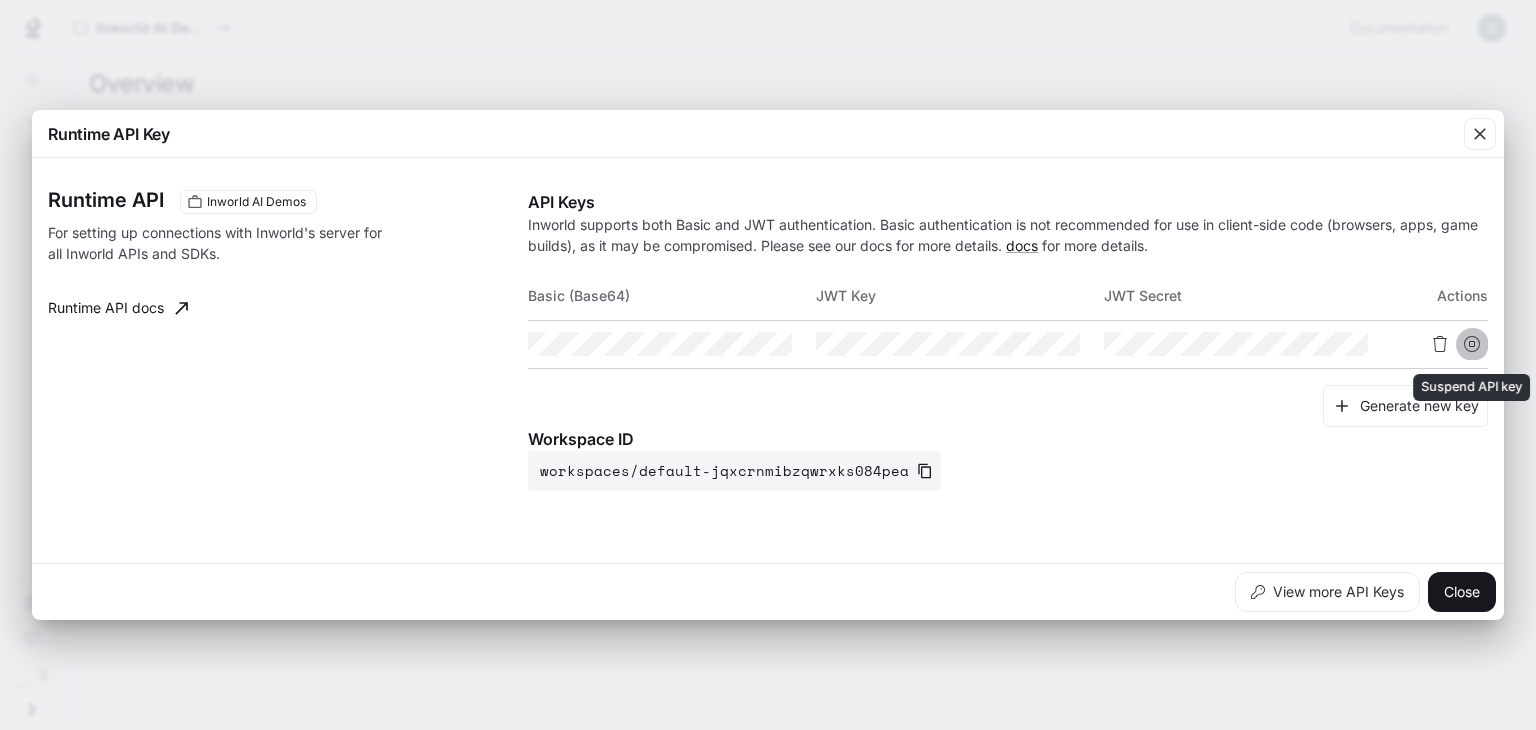 click at bounding box center [1472, 344] 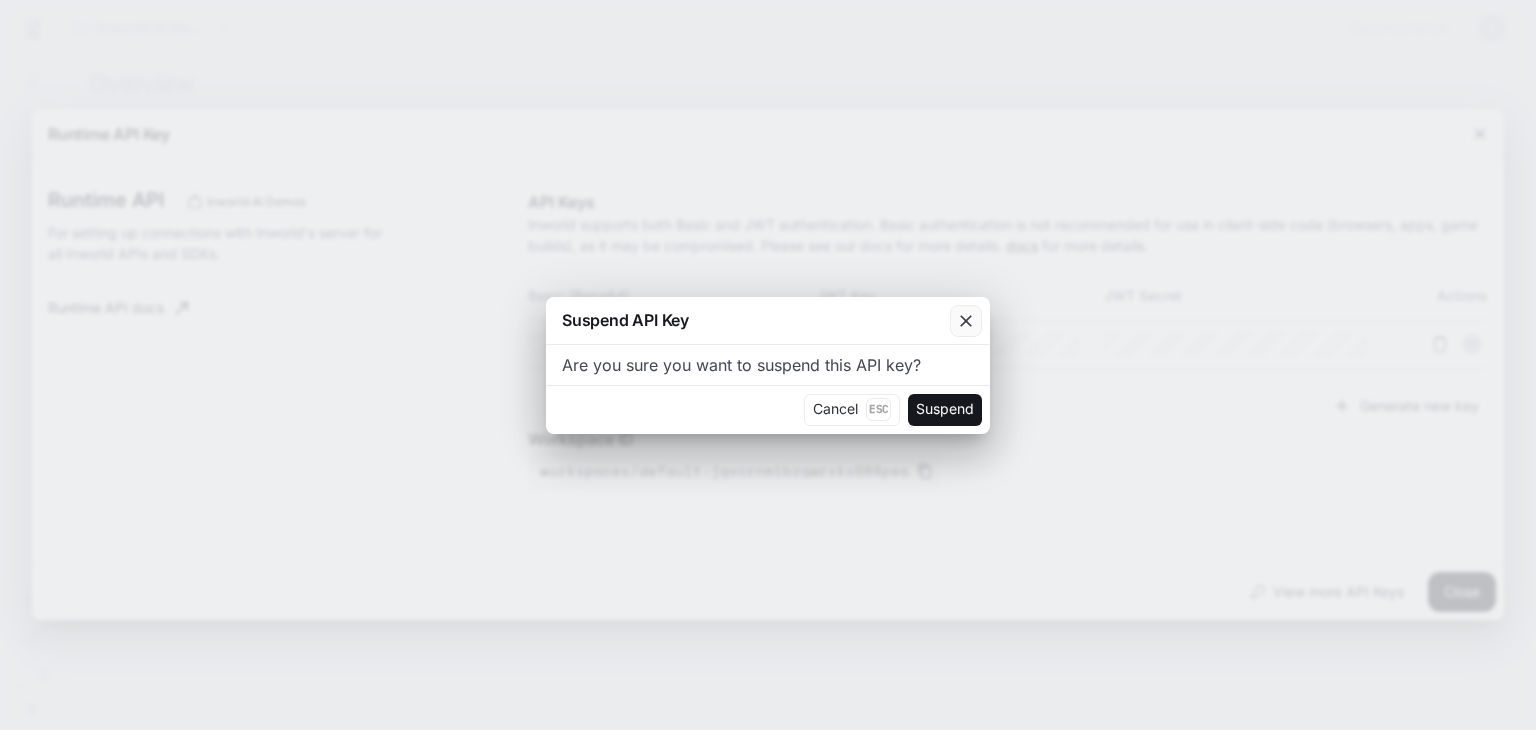 click at bounding box center [966, 321] 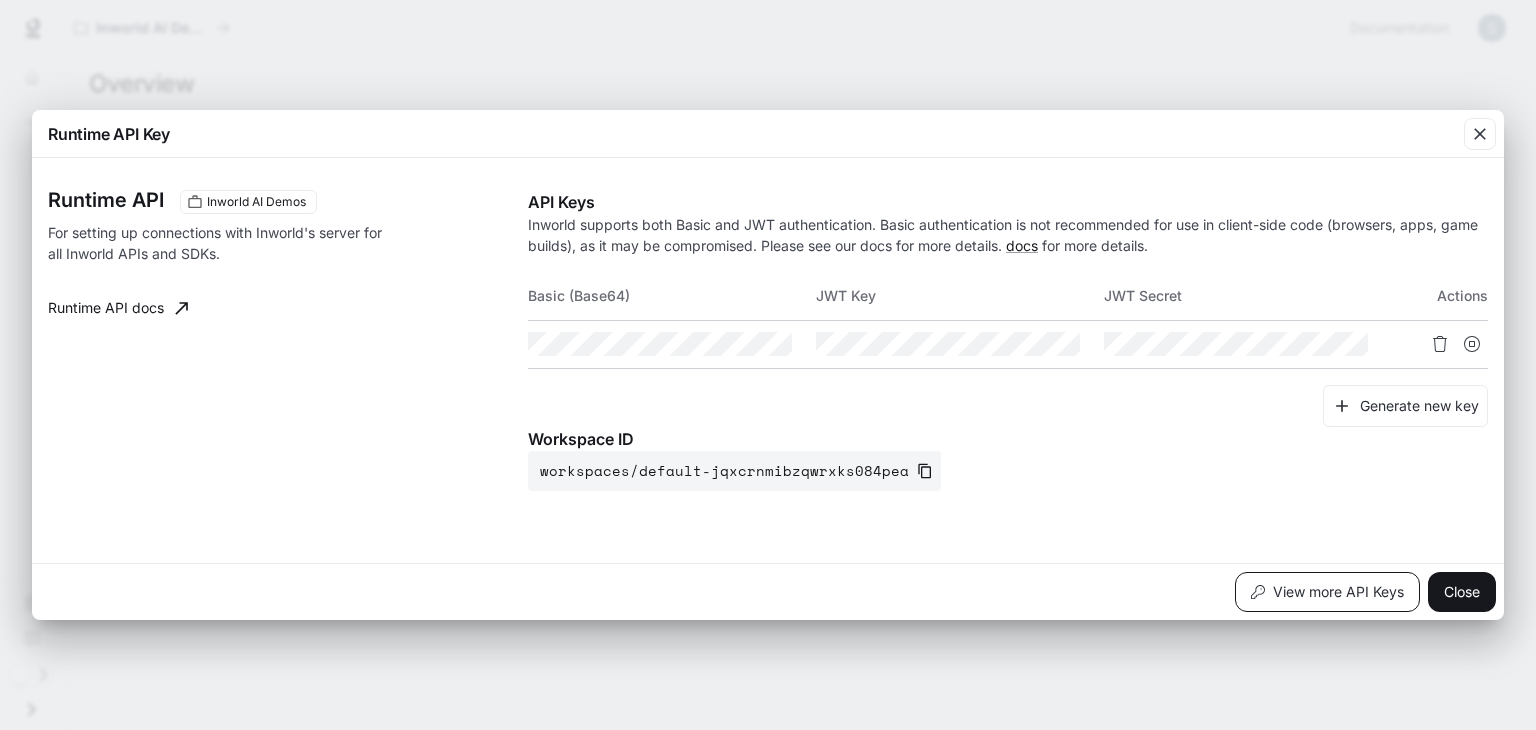 click on "View more API Keys" at bounding box center [1327, 592] 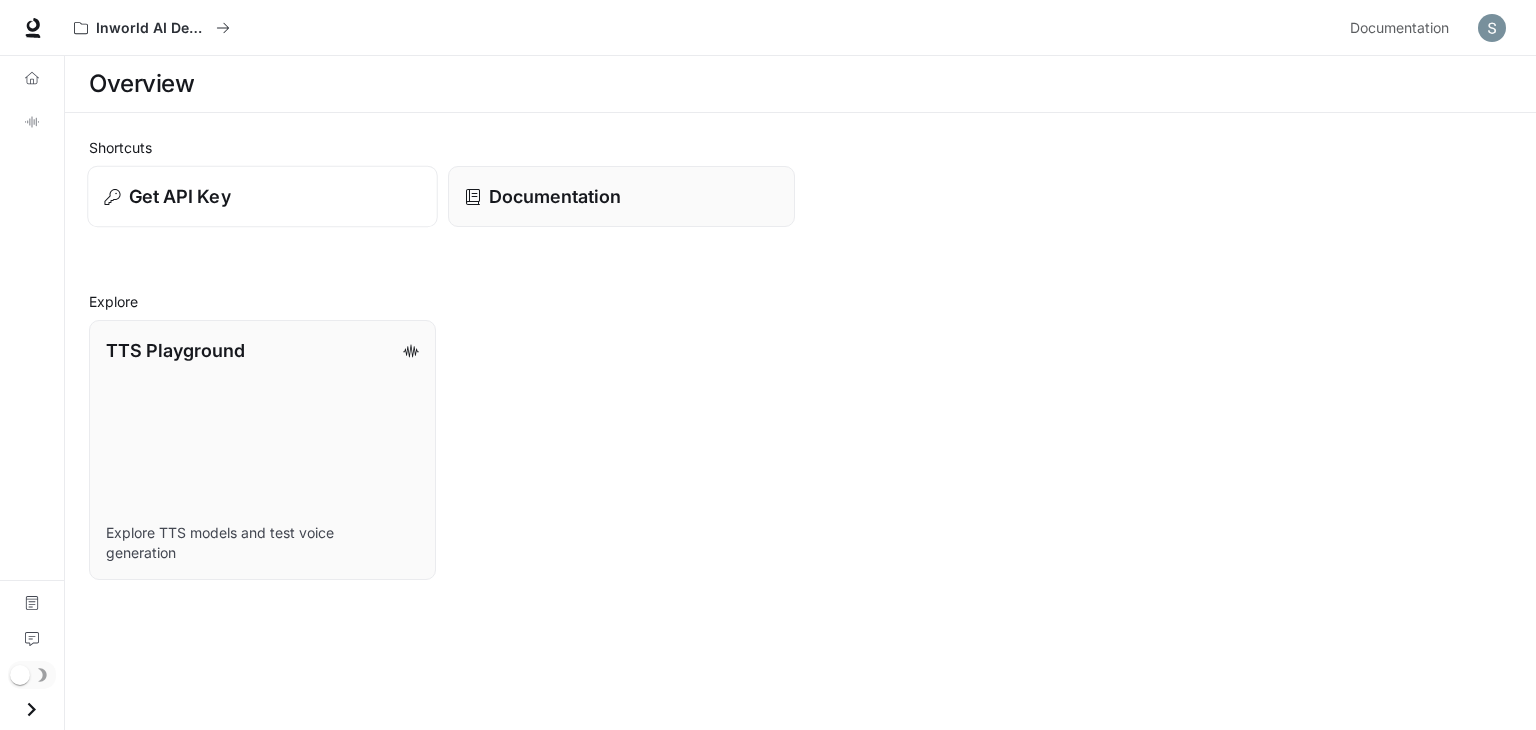 click on "Get API Key" at bounding box center (262, 196) 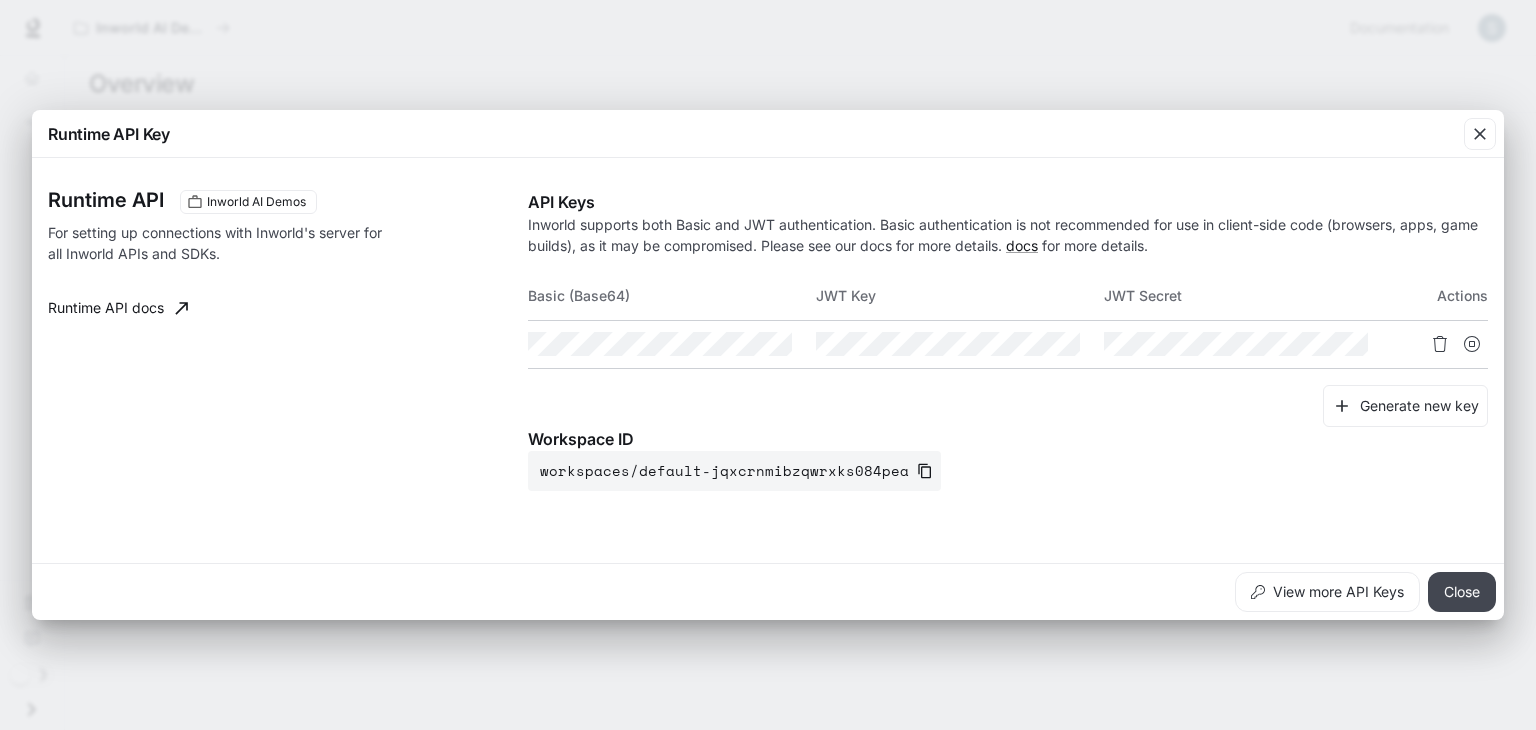click on "Close" at bounding box center [1462, 592] 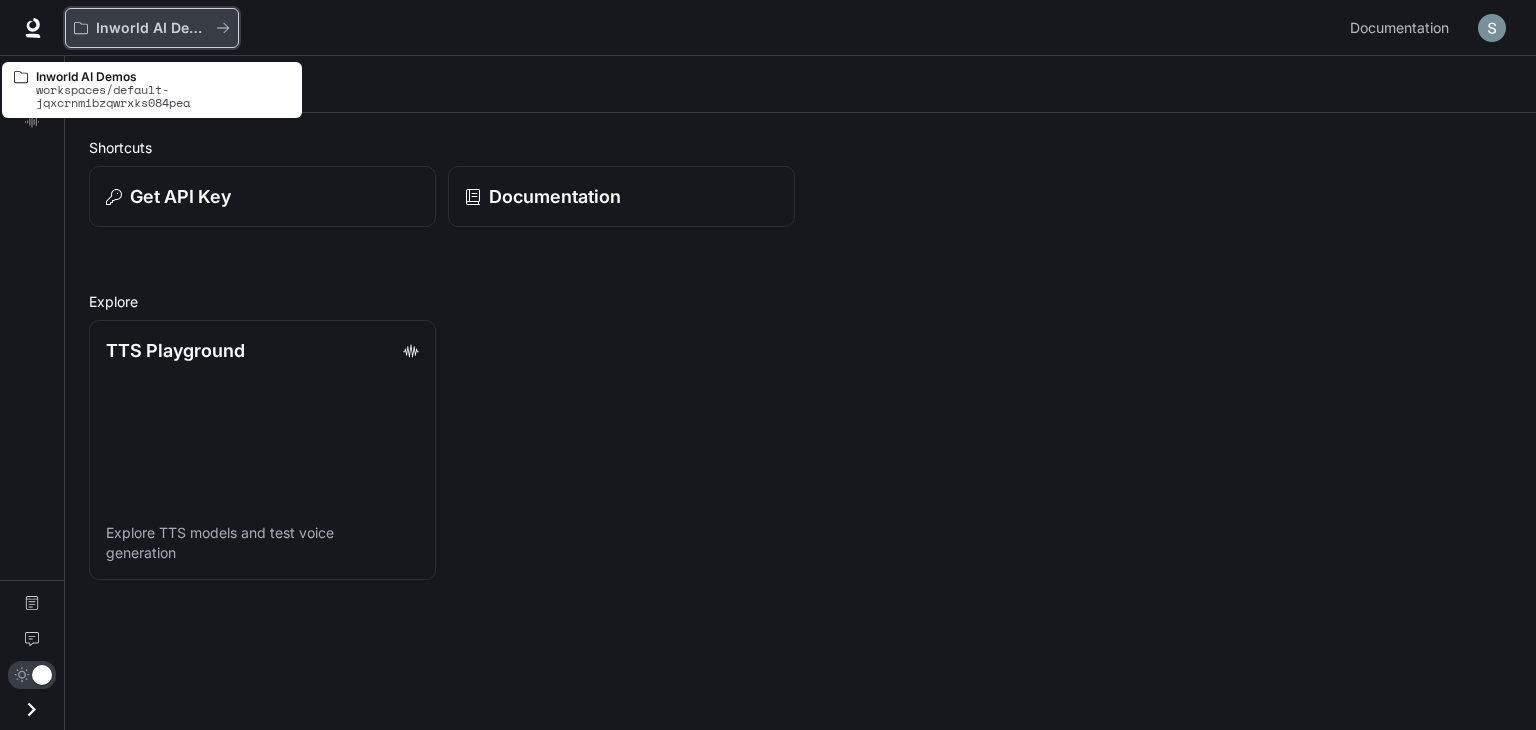 click on "Inworld AI Demos" at bounding box center (152, 28) 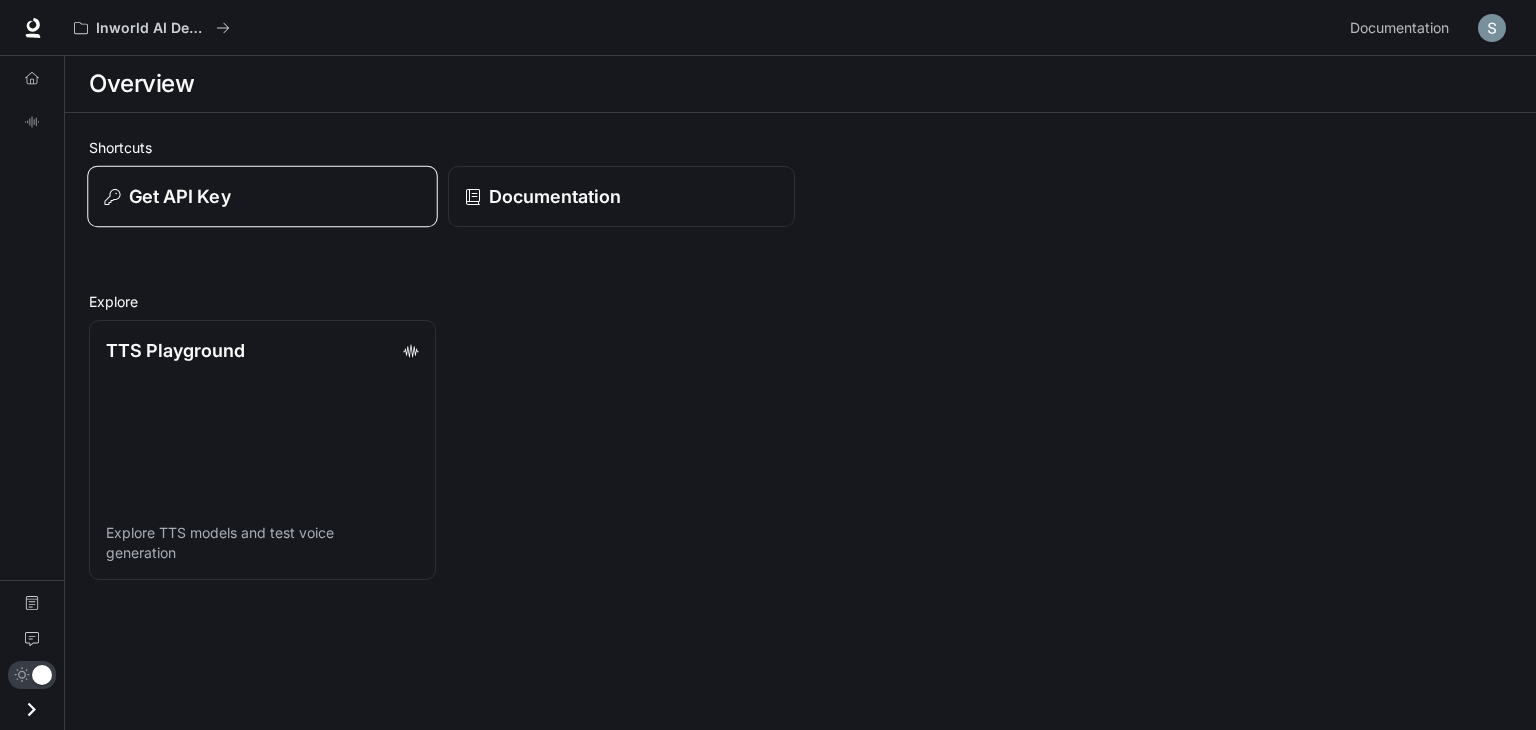 click on "Get API Key" at bounding box center [262, 196] 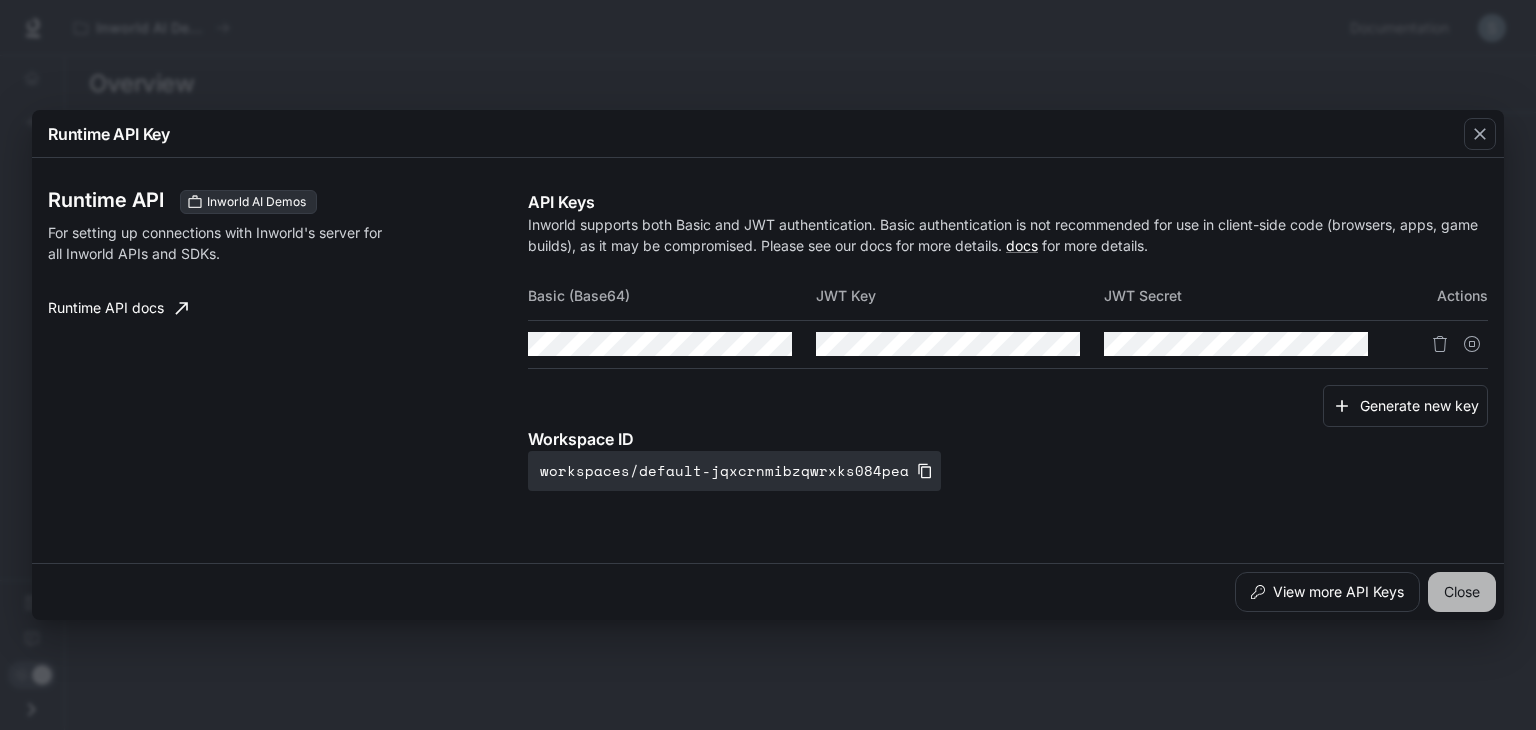 click on "Close" at bounding box center [1462, 592] 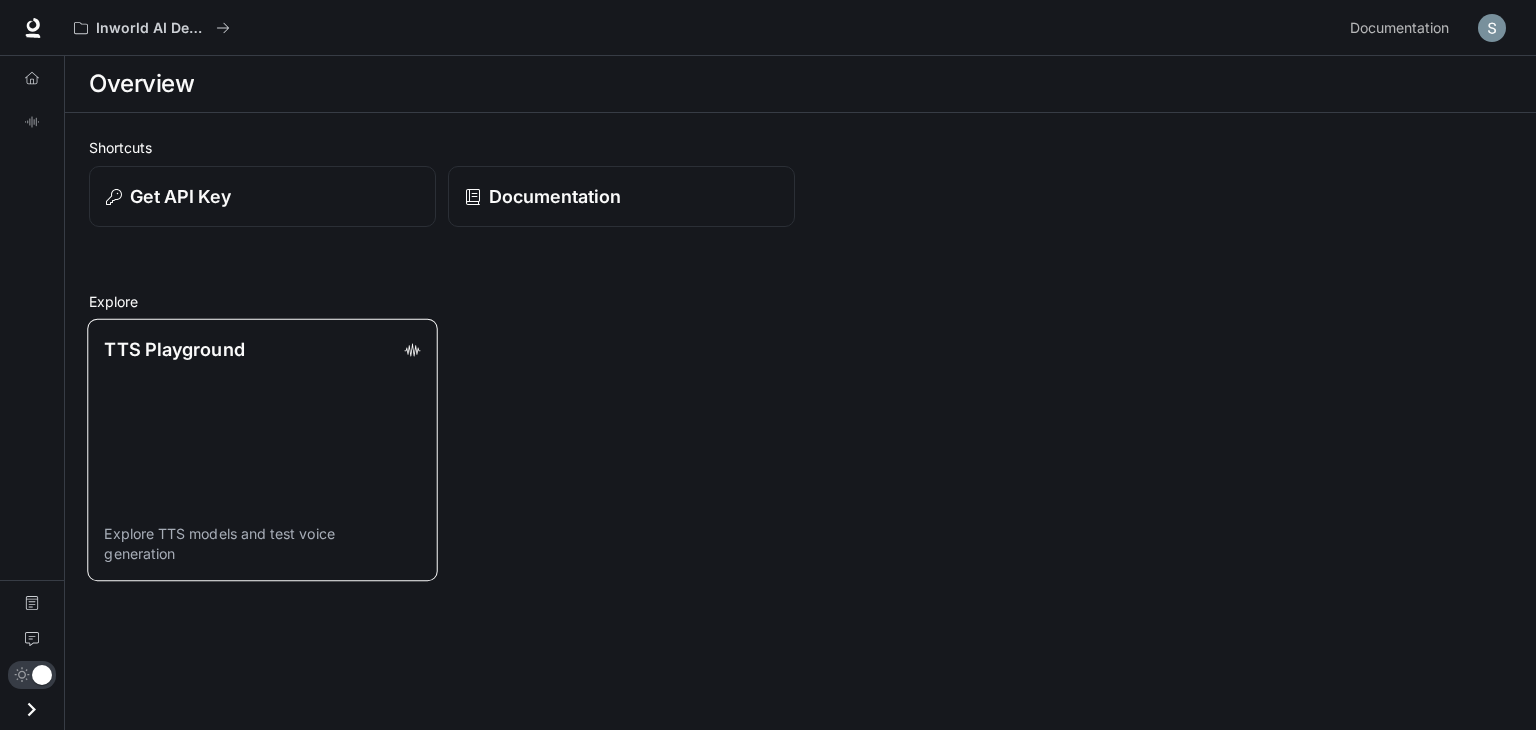 click on "TTS Playground" at bounding box center [174, 349] 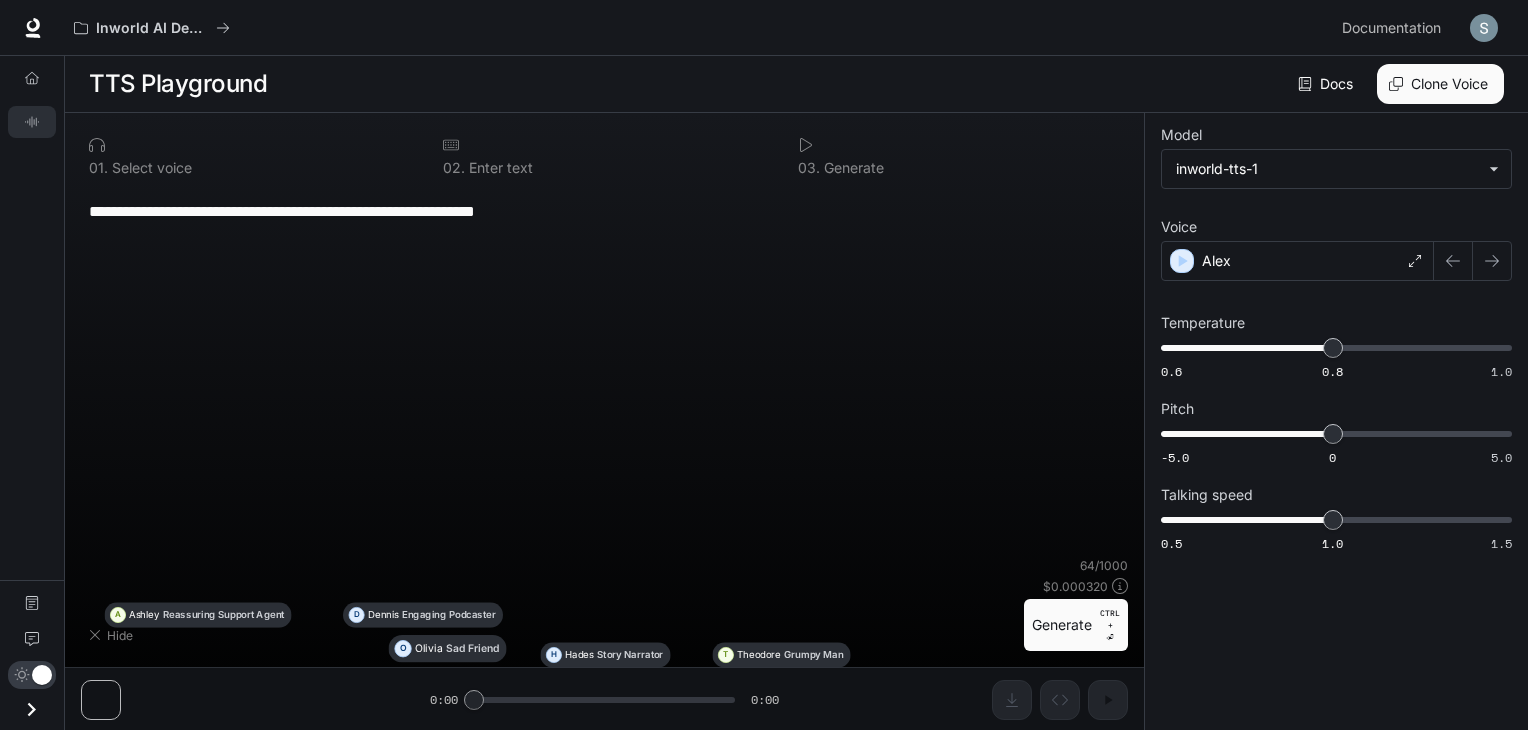 click on "0.3 Generate" at bounding box center [959, 156] 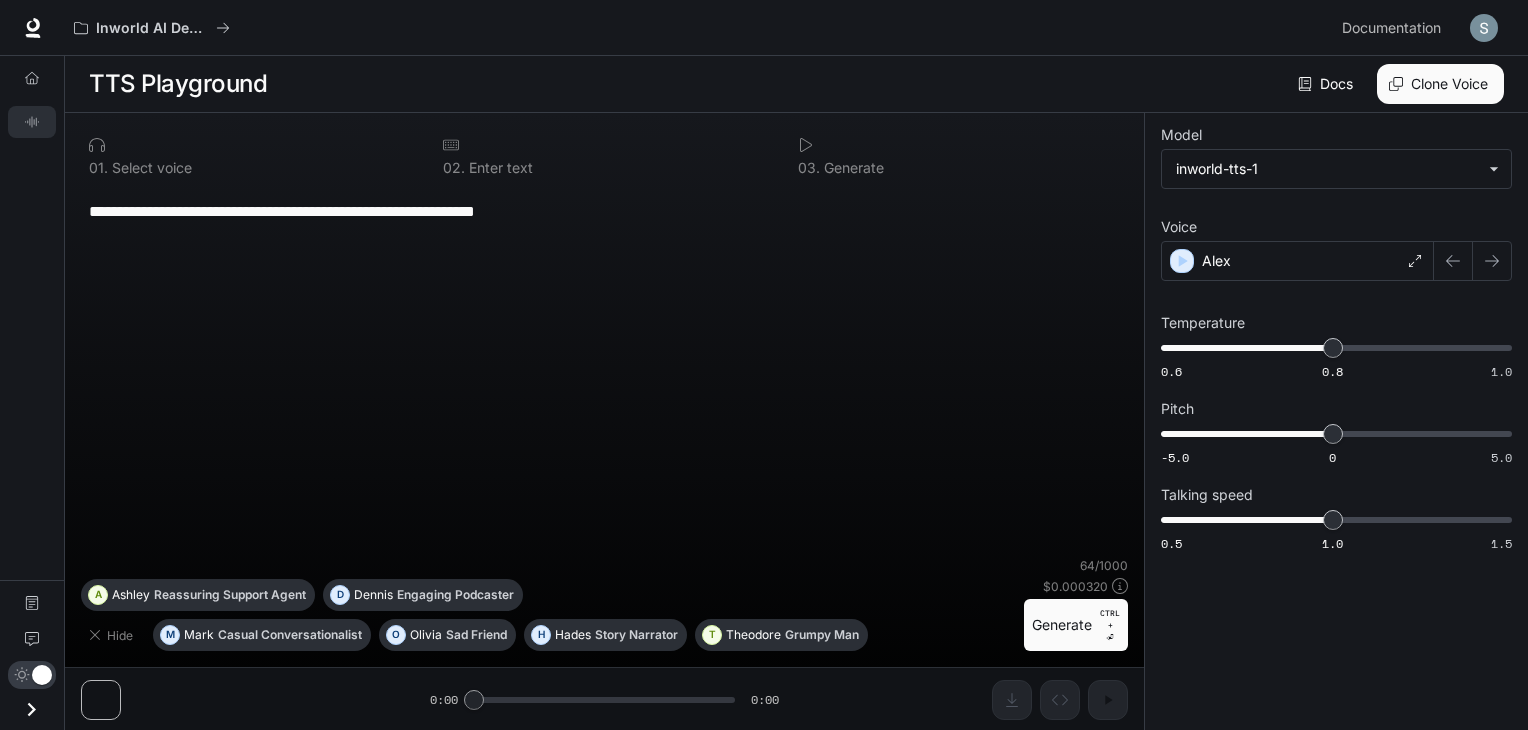 scroll, scrollTop: 0, scrollLeft: 0, axis: both 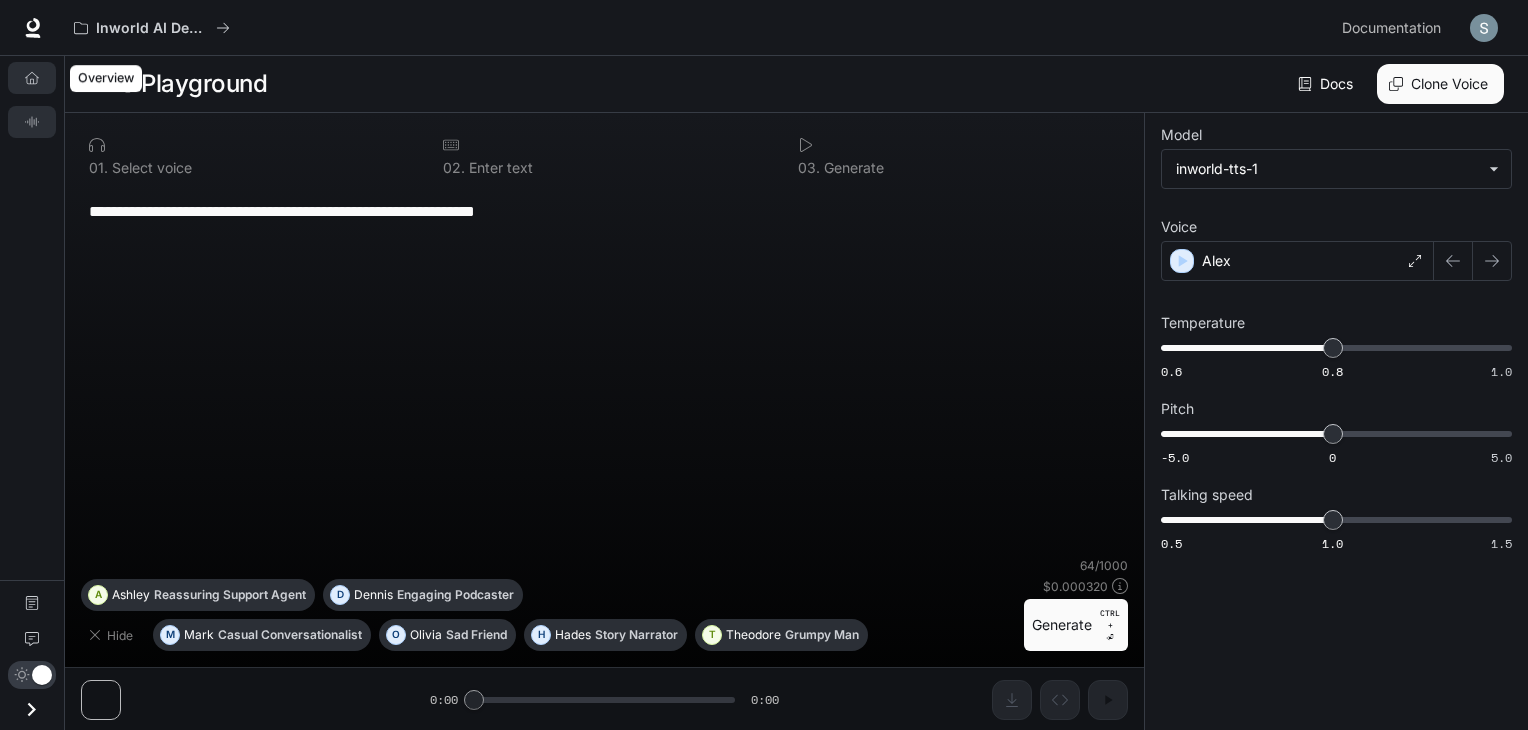 drag, startPoint x: 23, startPoint y: 62, endPoint x: 32, endPoint y: 80, distance: 20.12461 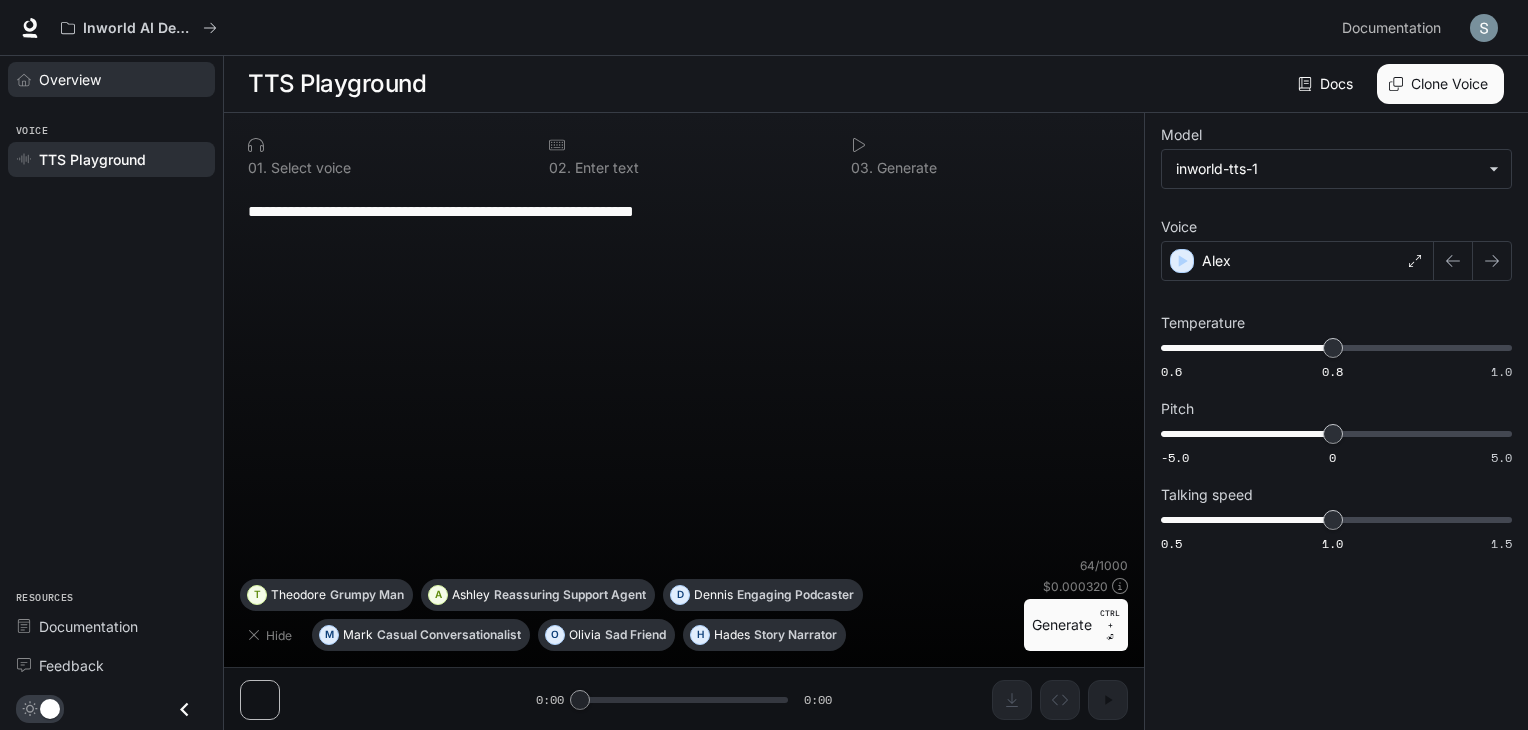click on "Overview" at bounding box center (111, 79) 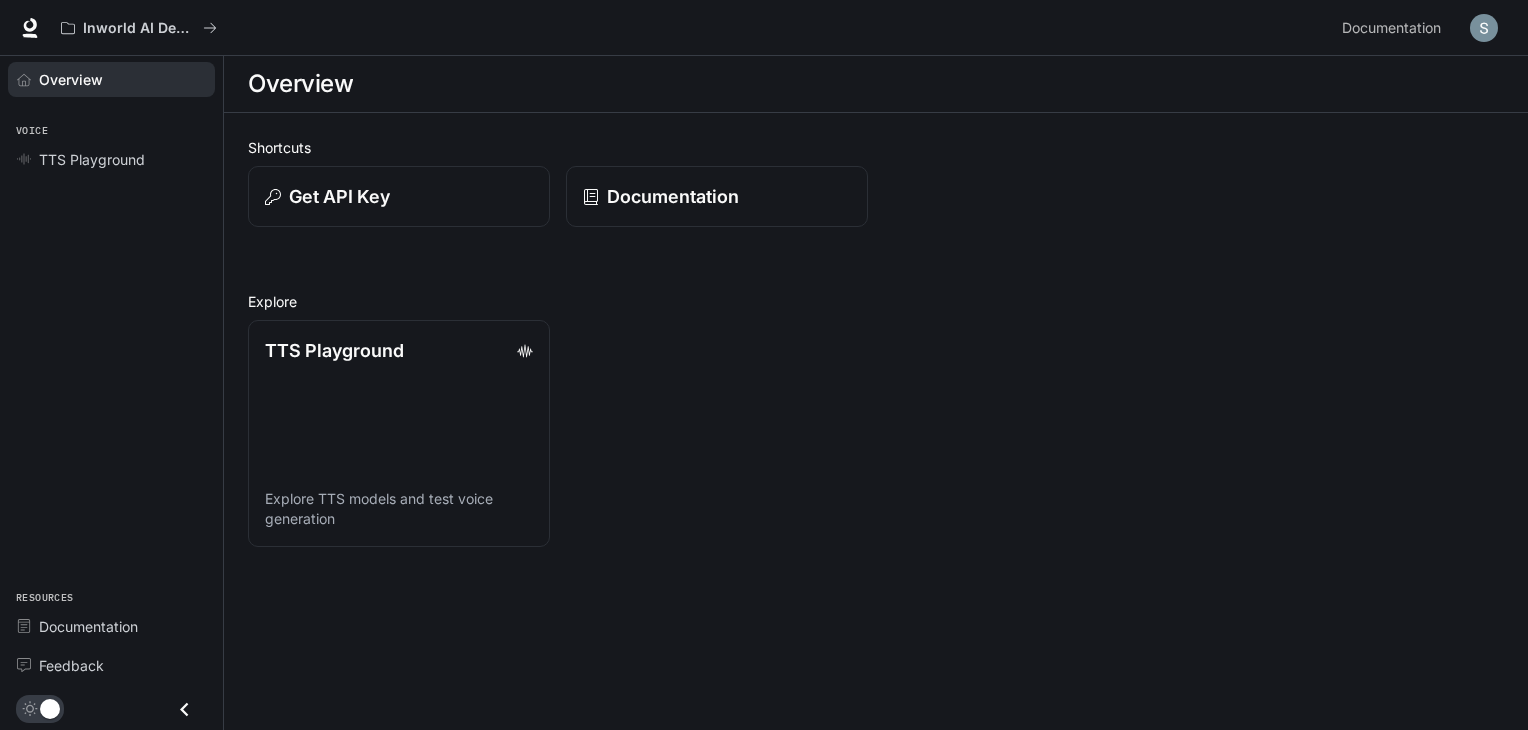 scroll, scrollTop: 0, scrollLeft: 0, axis: both 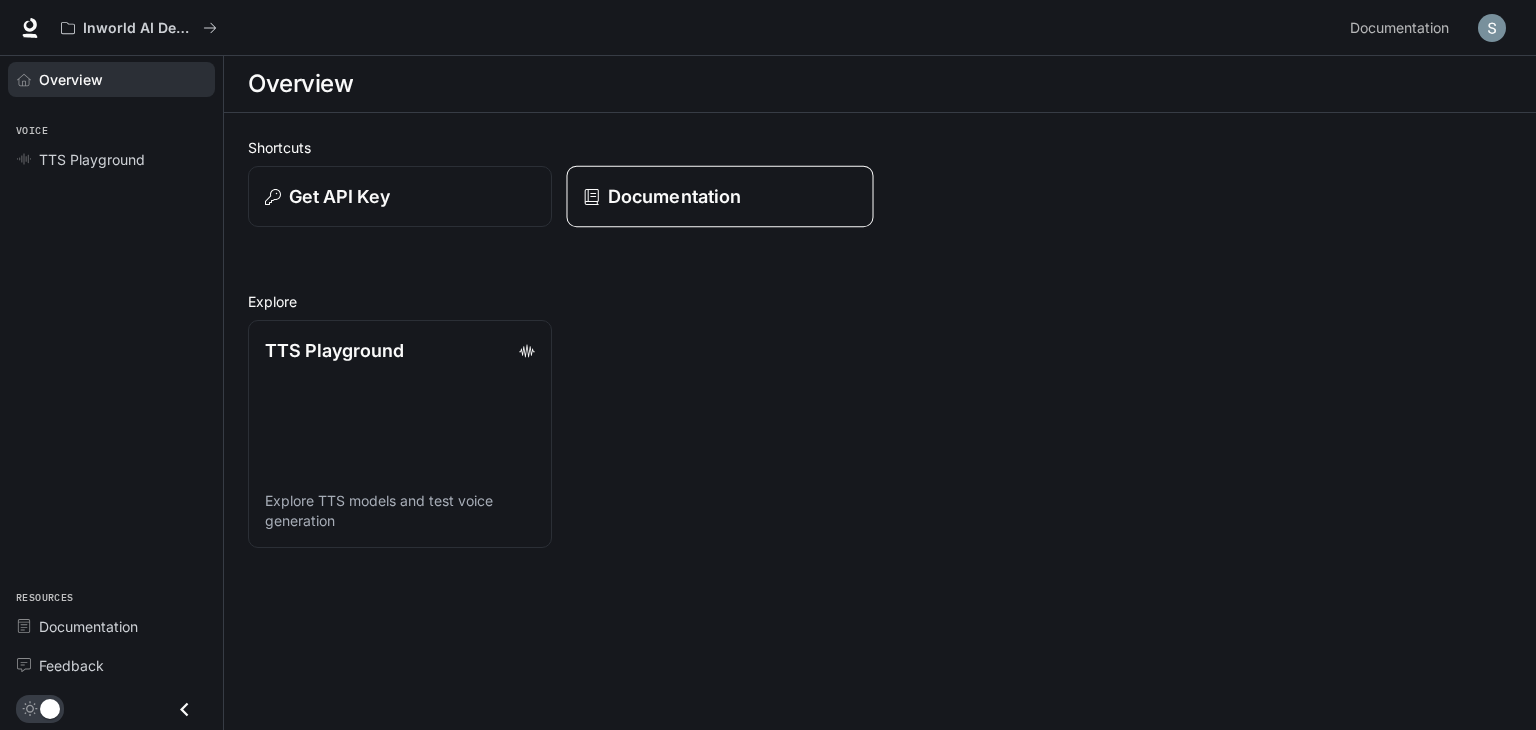 click on "Documentation" at bounding box center (674, 196) 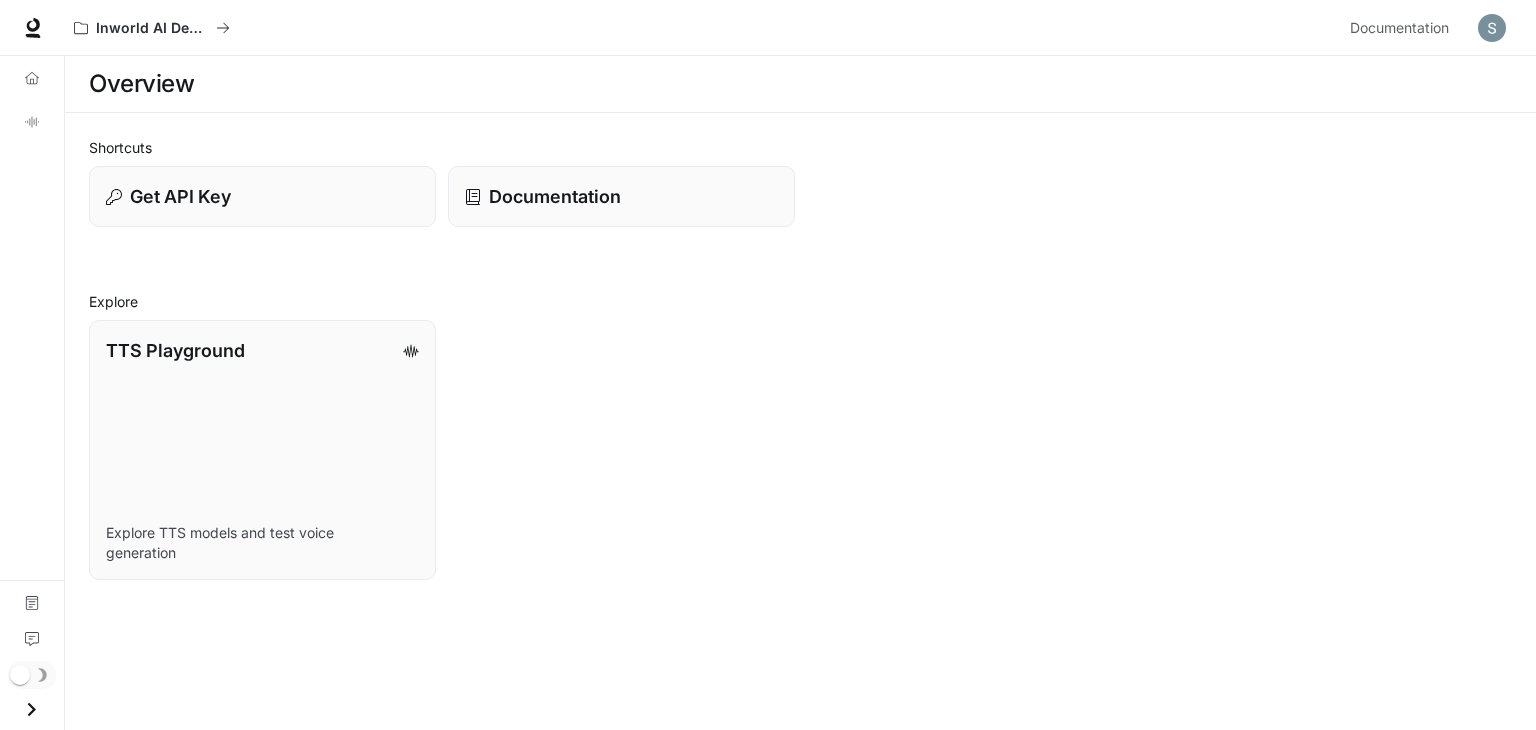 scroll, scrollTop: 0, scrollLeft: 0, axis: both 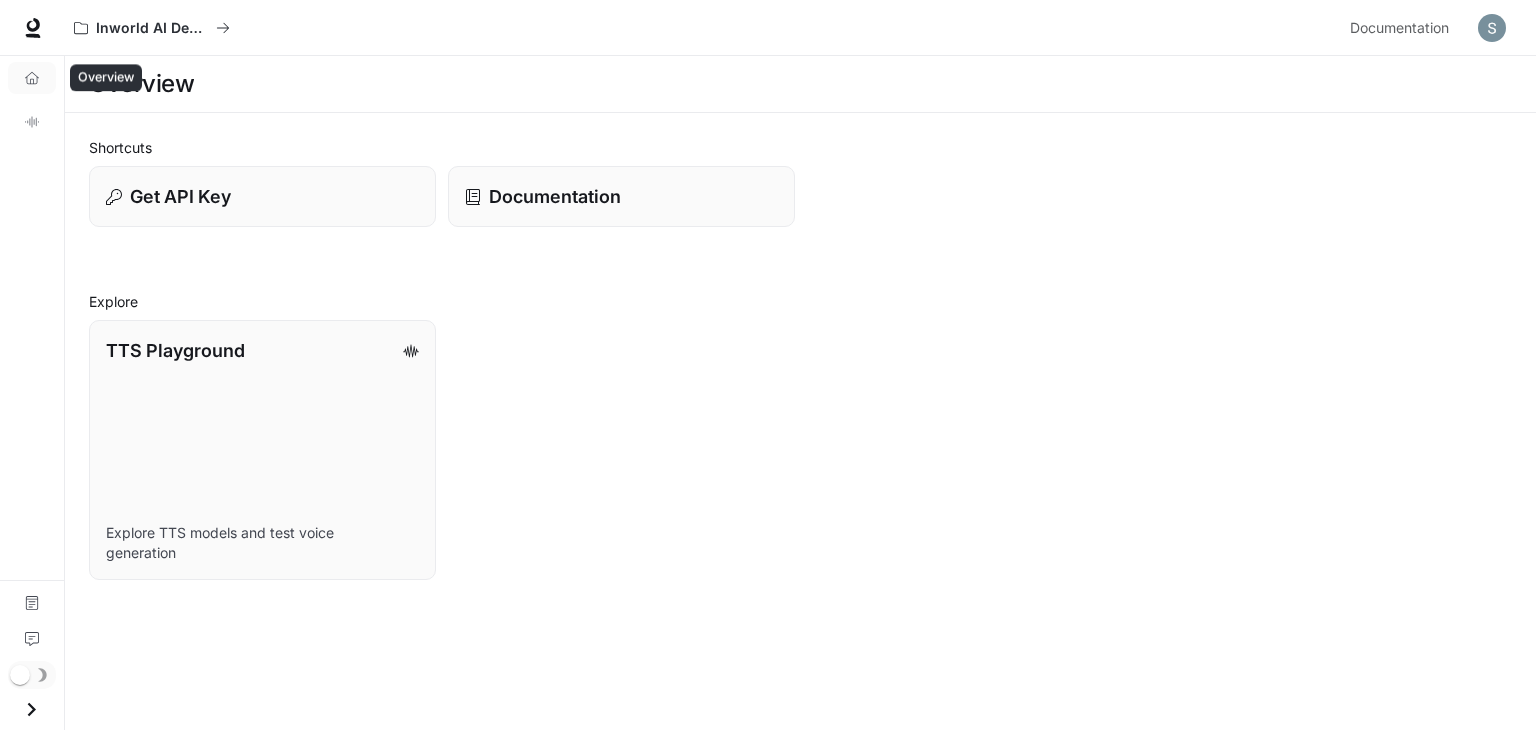 click at bounding box center (32, 78) 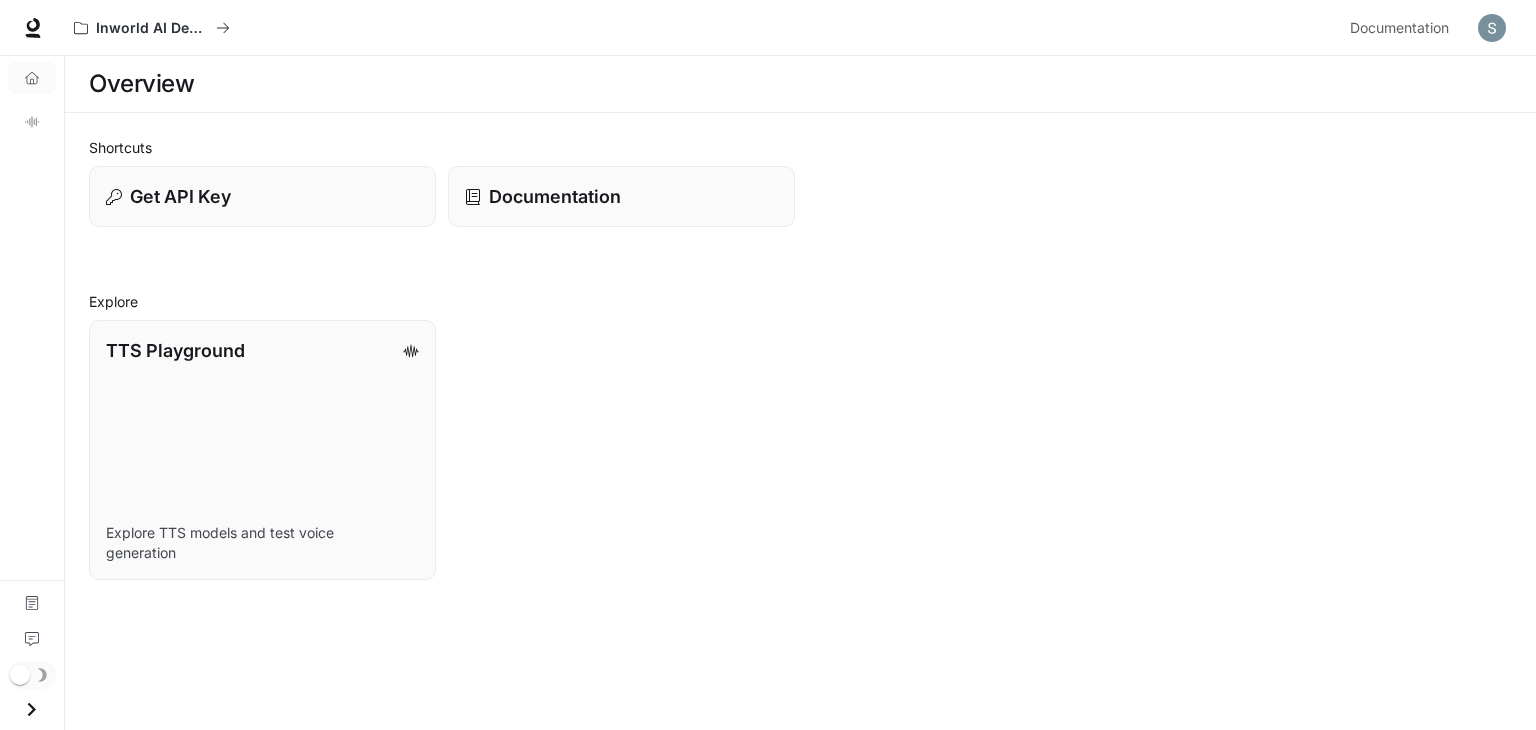 click on "Overview" at bounding box center (141, 84) 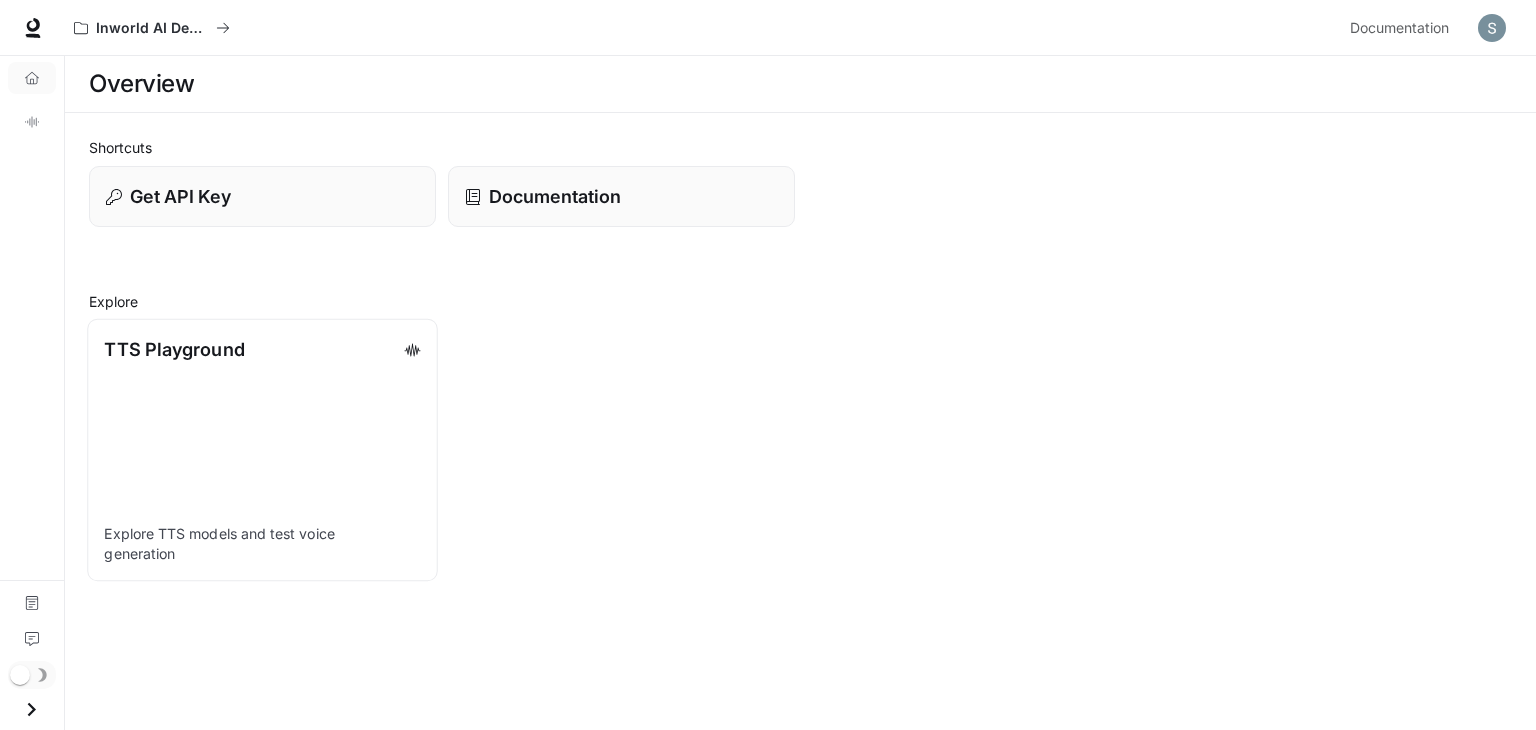 drag, startPoint x: 213, startPoint y: 199, endPoint x: 234, endPoint y: 365, distance: 167.32304 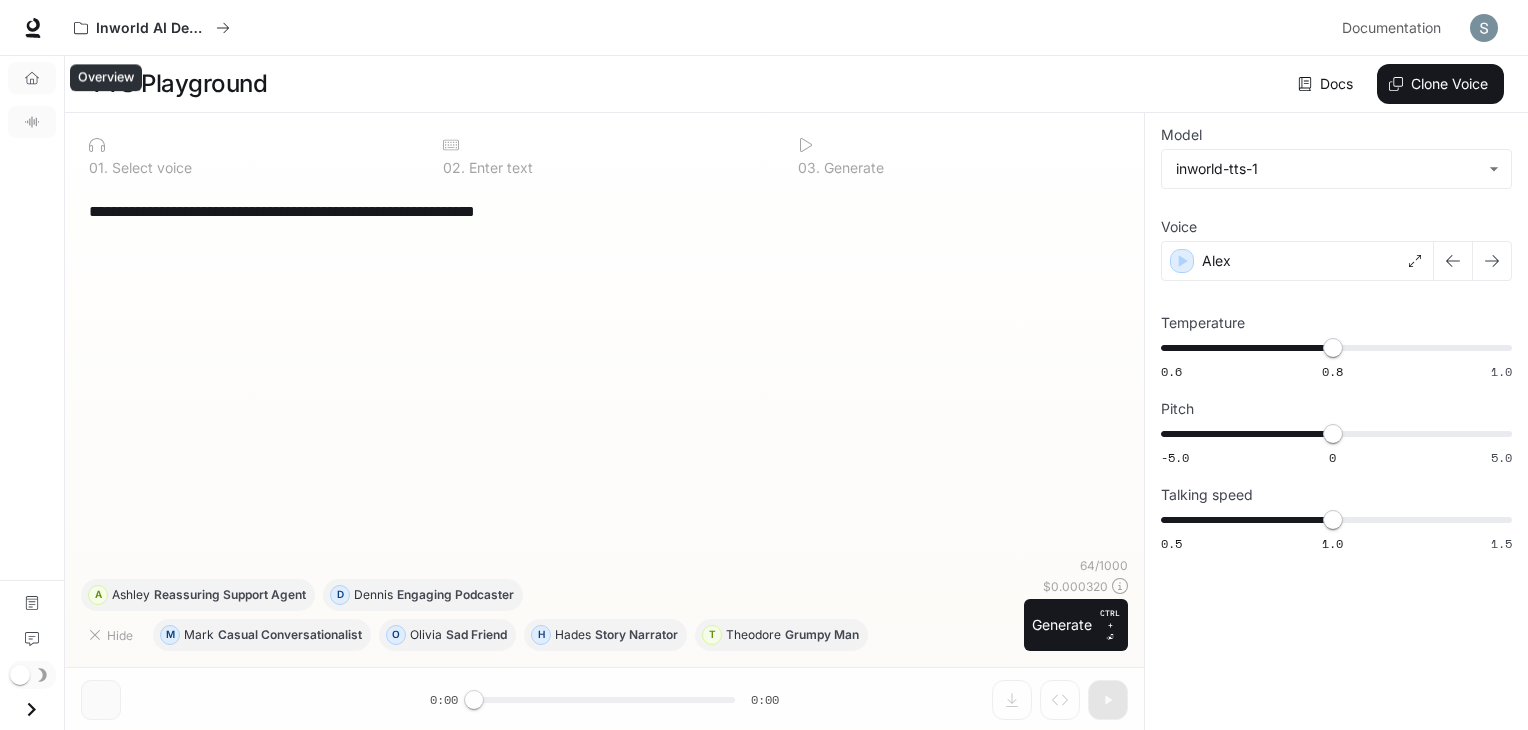 click on "Overview" at bounding box center (32, 78) 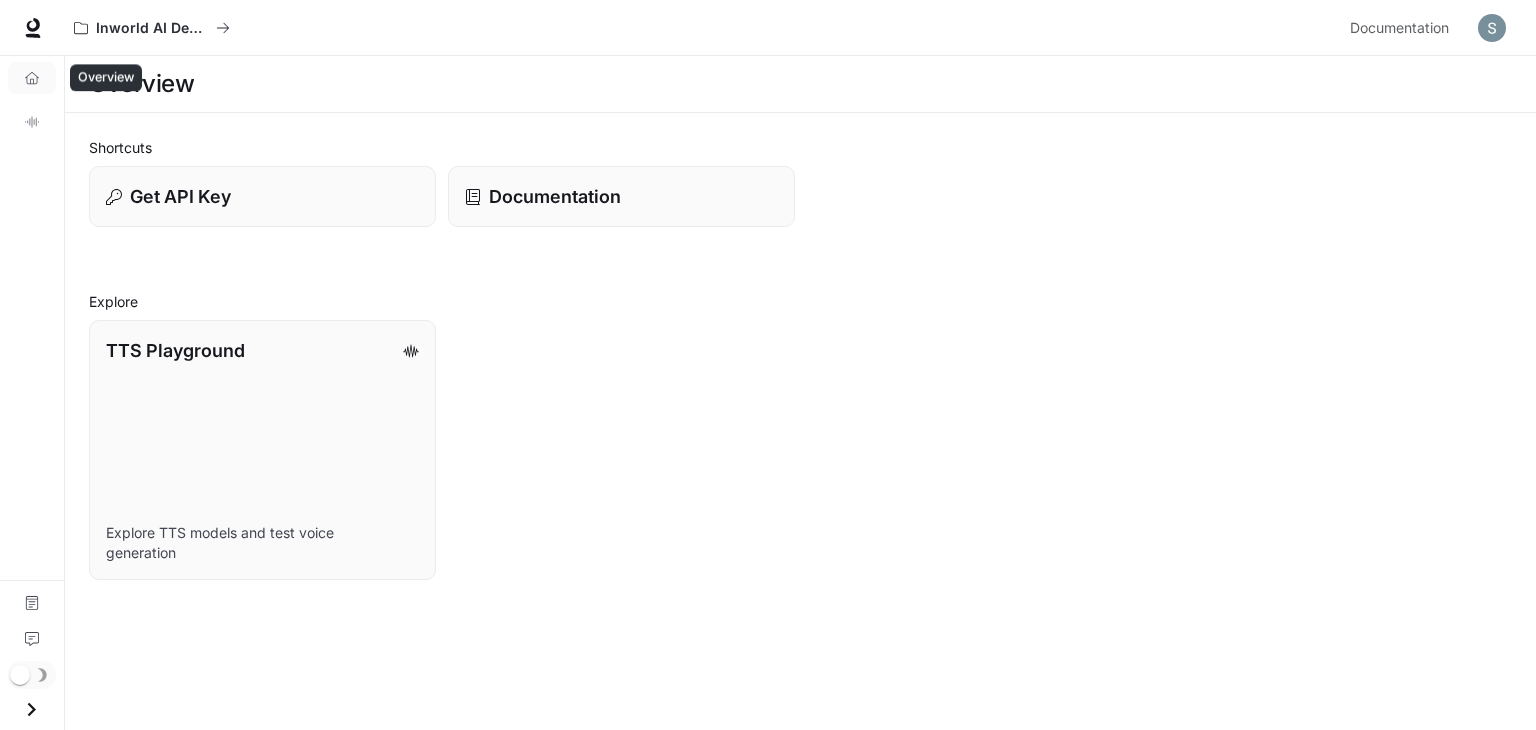 click on "Overview" at bounding box center [32, 78] 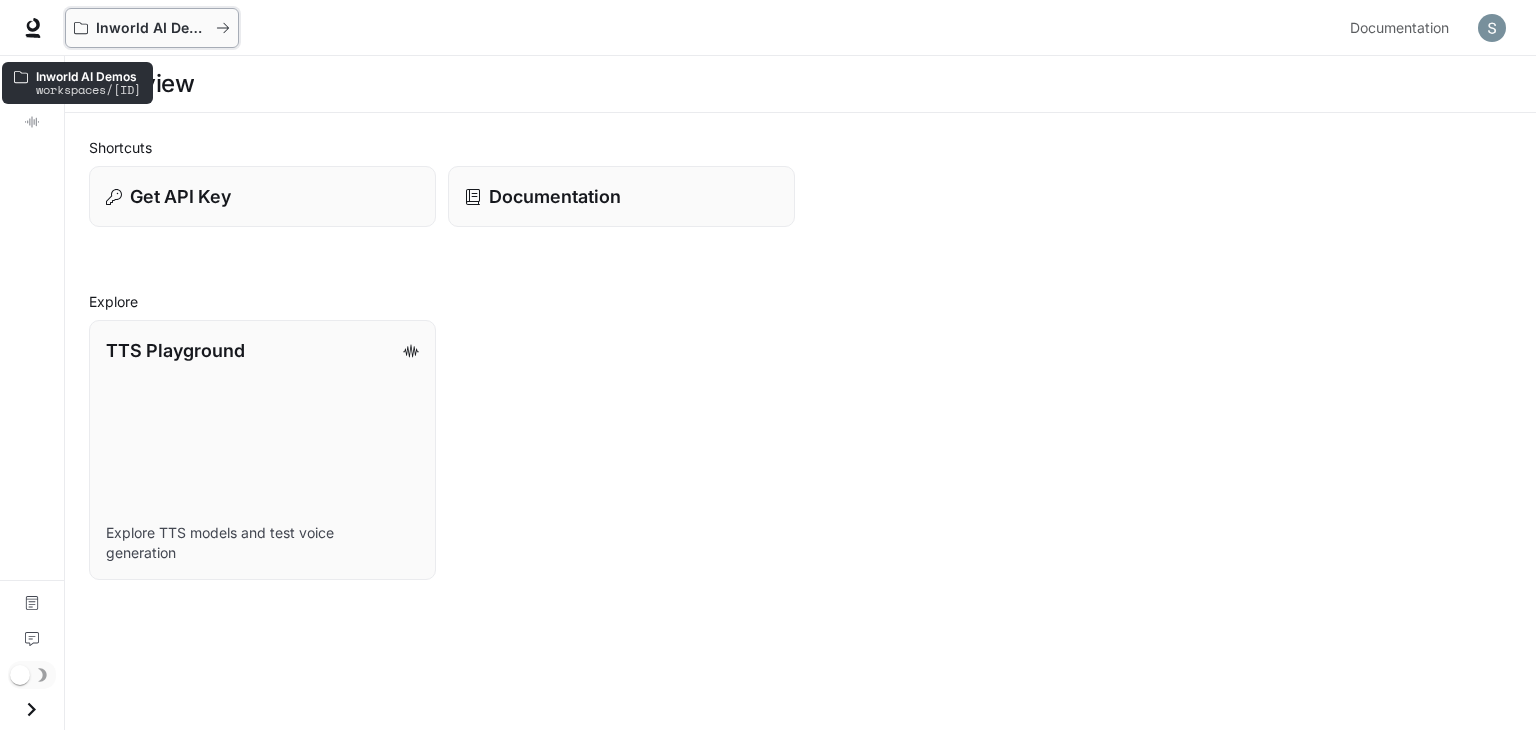 click on "Inworld AI Demos" at bounding box center [145, 28] 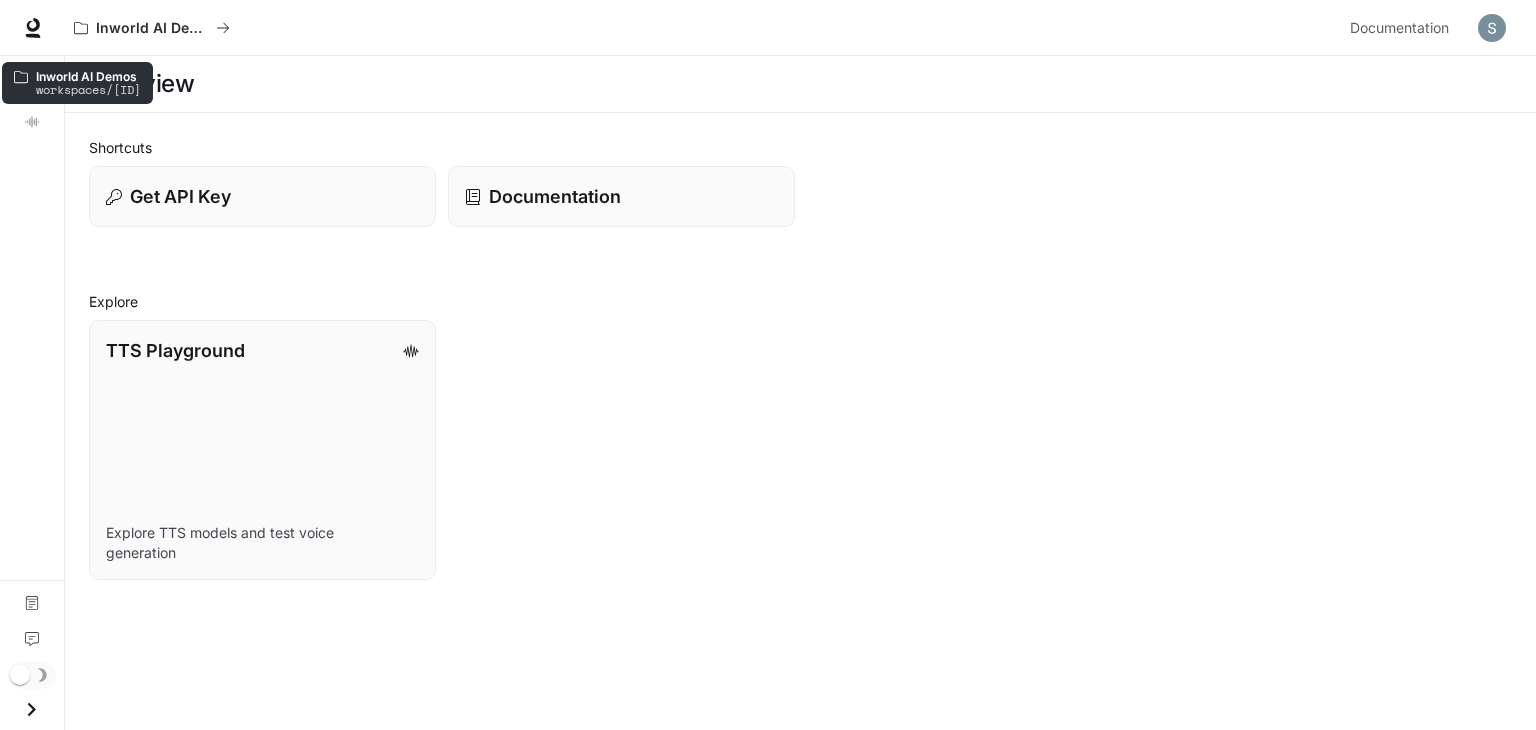 click on "Inworld AI Demos workspaces/default-jqxcrnmibzqwrxks084pea" at bounding box center (77, 83) 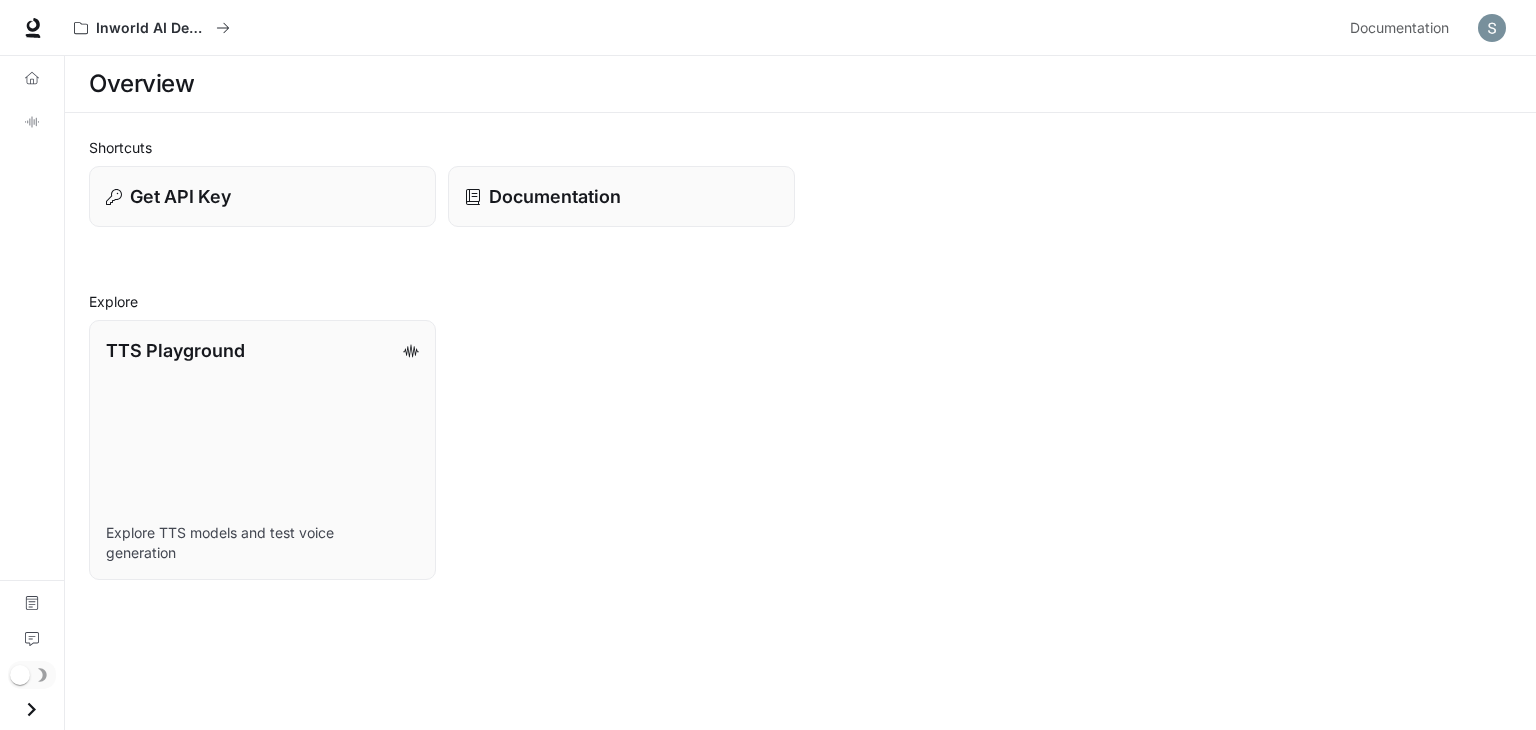 drag, startPoint x: 48, startPoint y: 20, endPoint x: 3, endPoint y: 70, distance: 67.26812 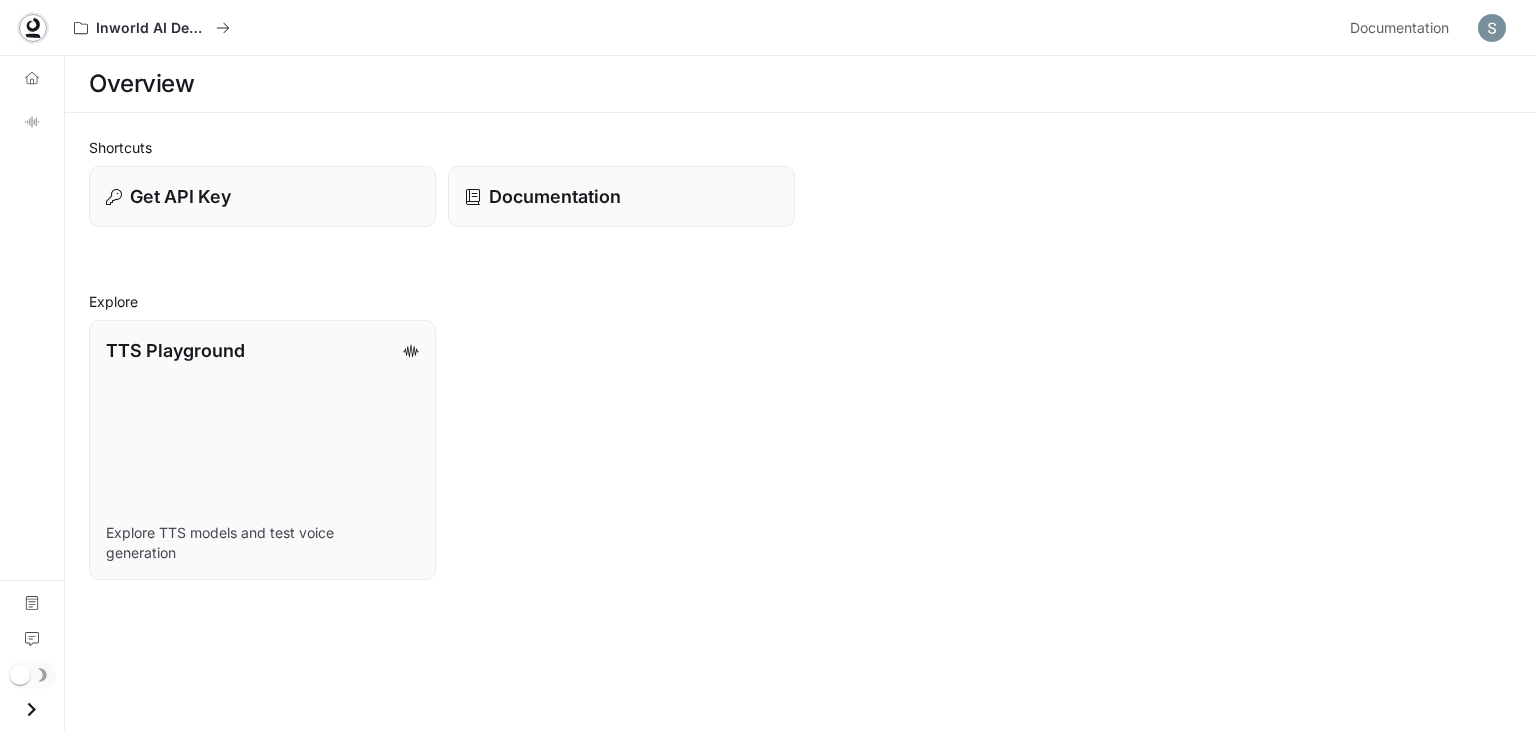 click at bounding box center (32, 36) 